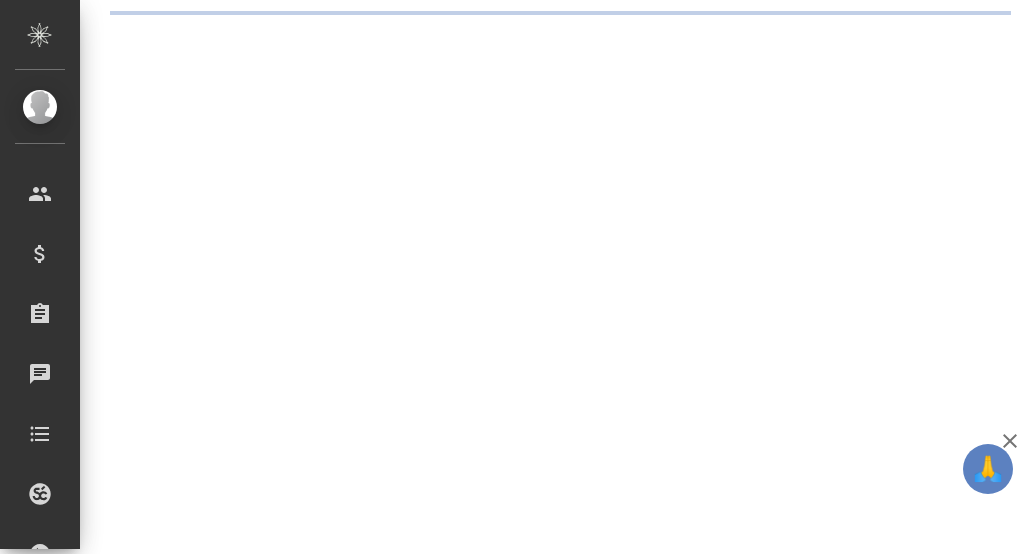 scroll, scrollTop: 0, scrollLeft: 0, axis: both 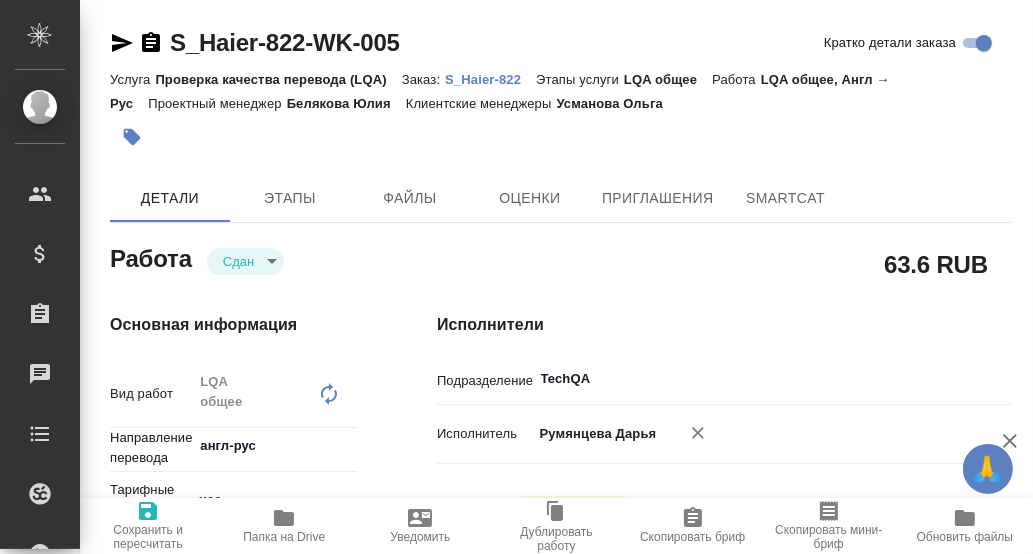 type on "x" 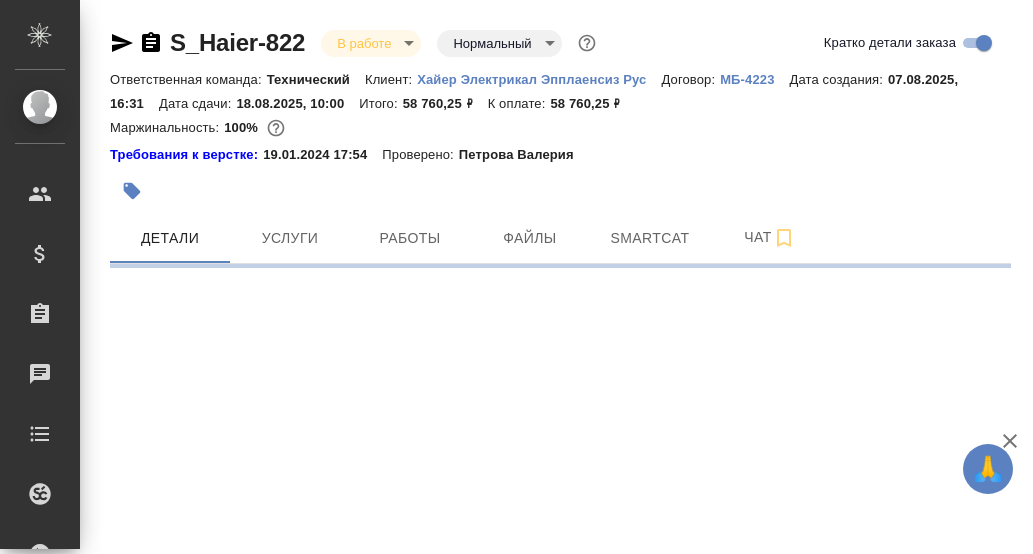 scroll, scrollTop: 0, scrollLeft: 0, axis: both 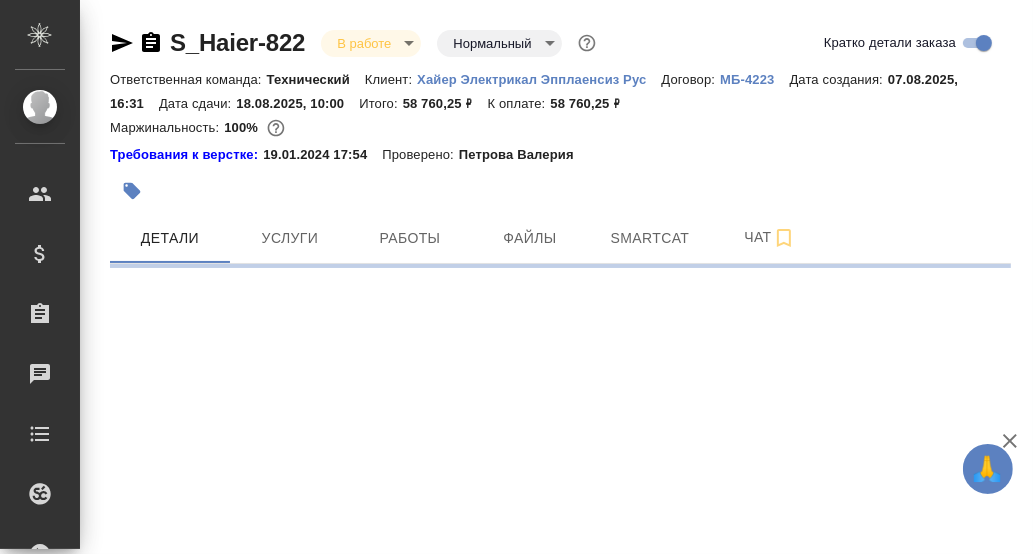 select on "RU" 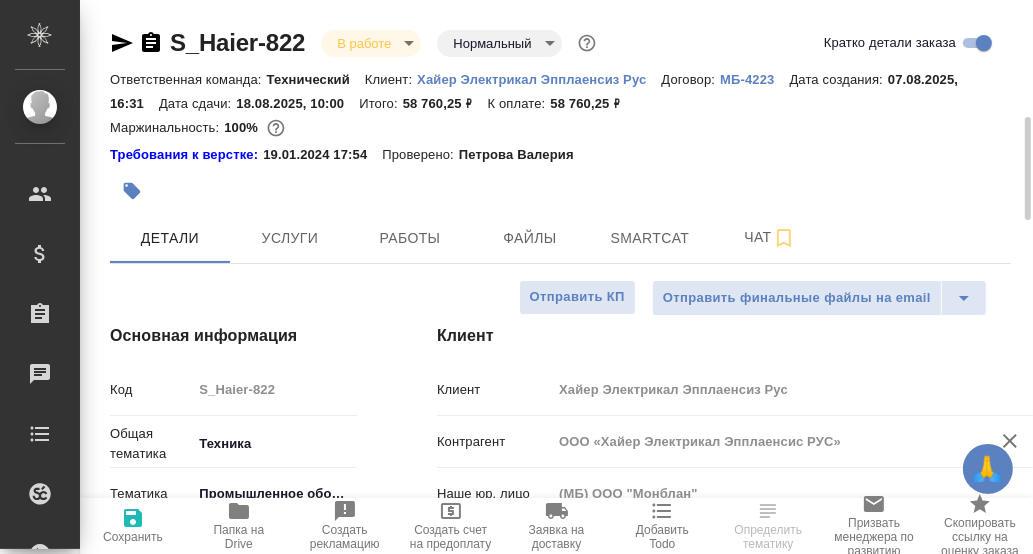type on "x" 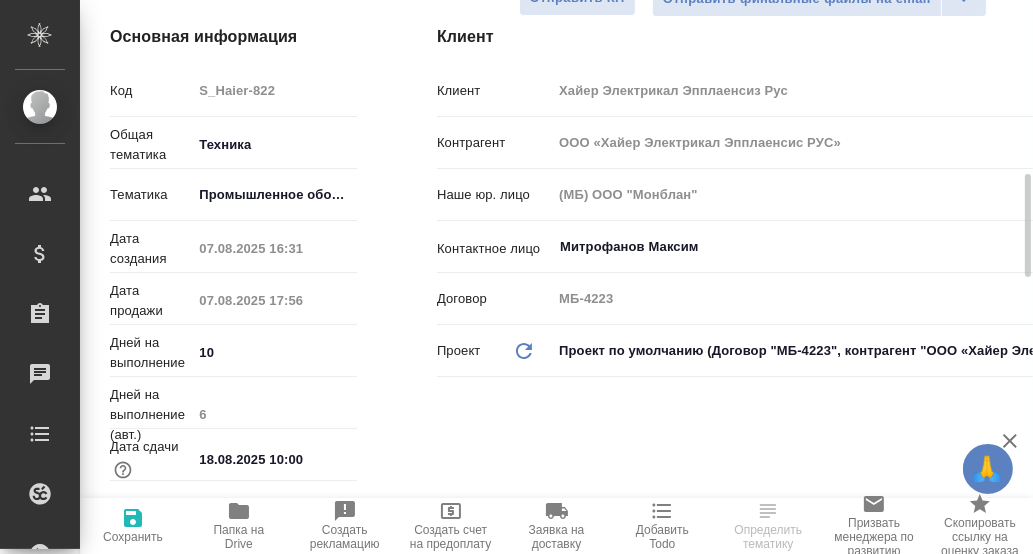 type on "x" 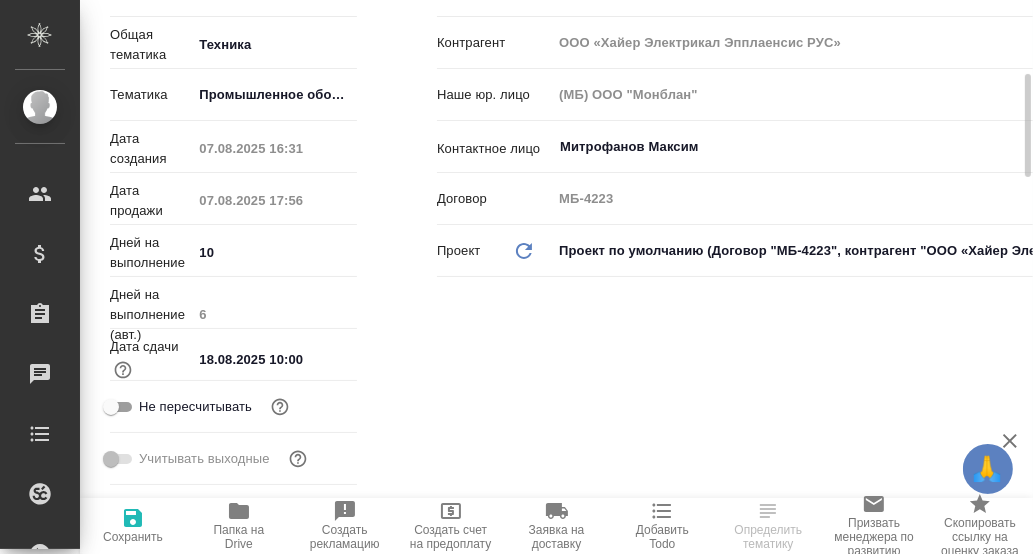 scroll, scrollTop: 0, scrollLeft: 0, axis: both 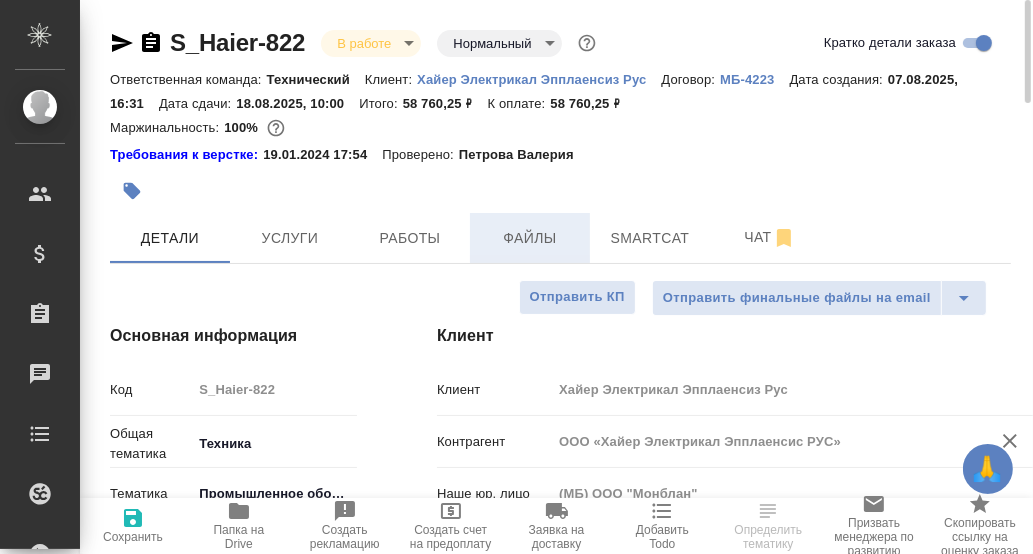 type on "Белякова Юлия" 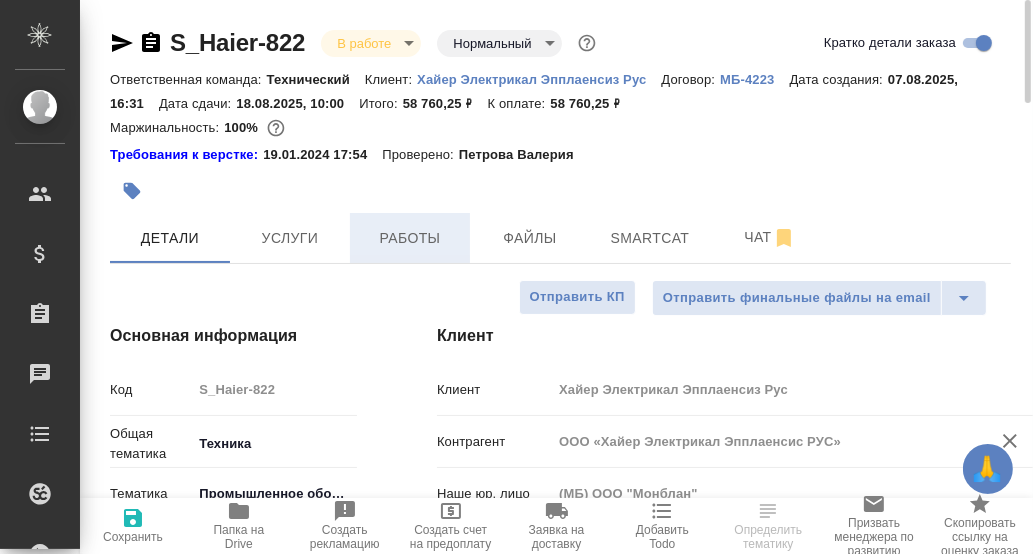 click on "Работы" at bounding box center (410, 238) 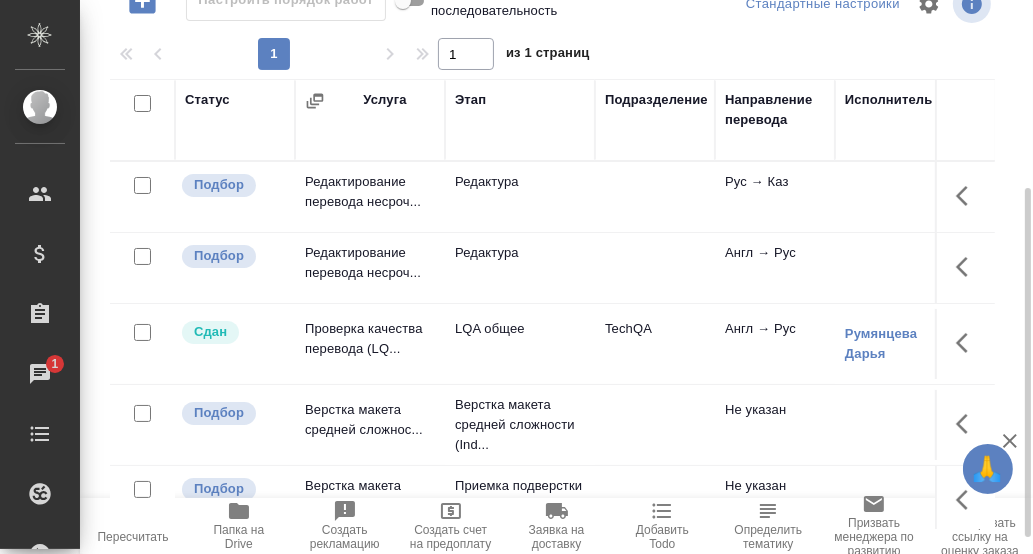 scroll, scrollTop: 325, scrollLeft: 0, axis: vertical 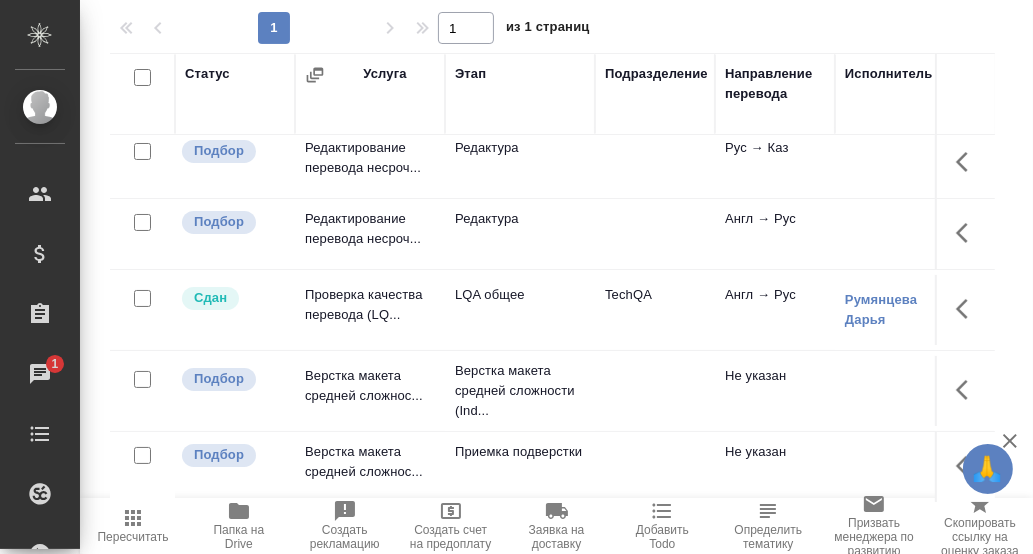 click on "Проверка качества перевода (LQ..." at bounding box center [370, 163] 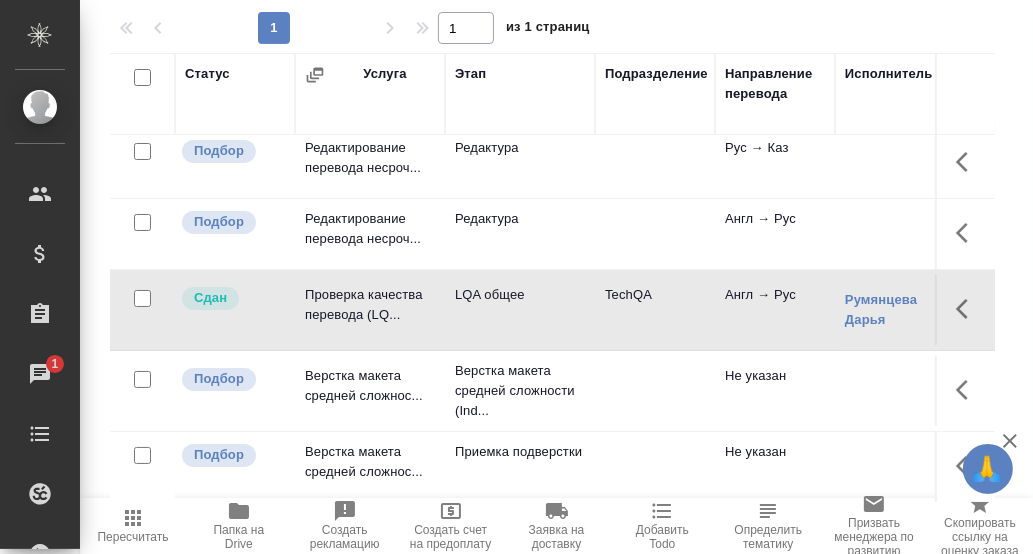 click on "Проверка качества перевода (LQ..." at bounding box center (370, 163) 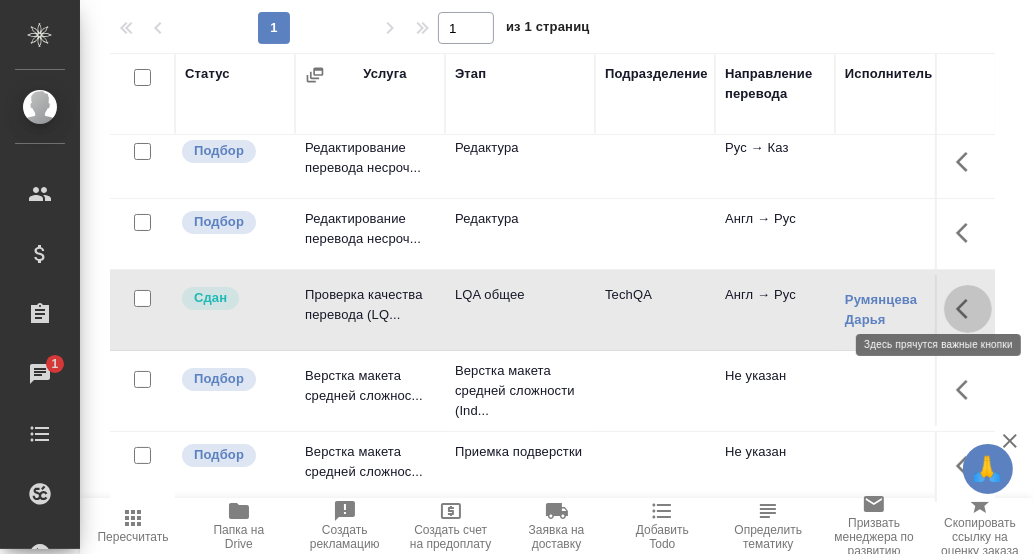 click 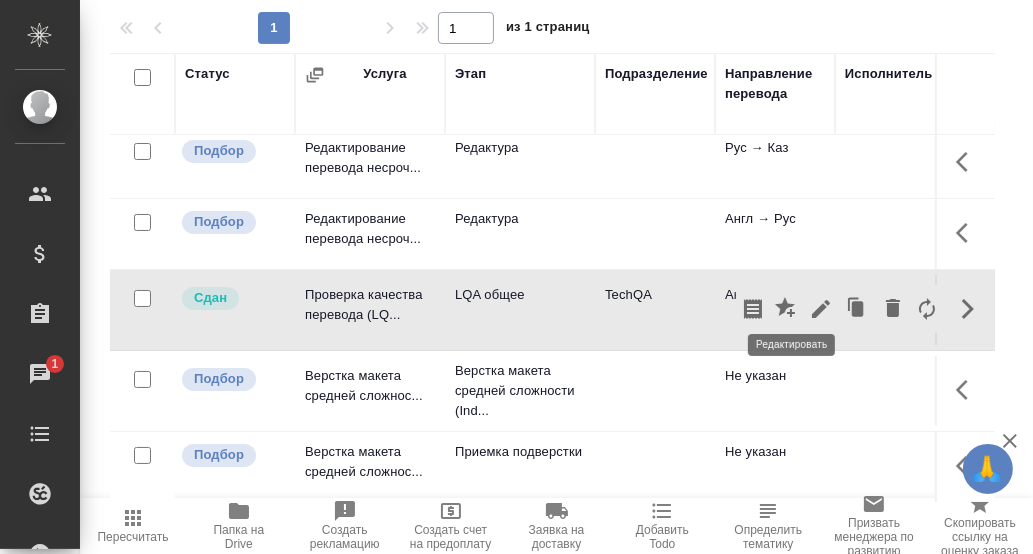 click 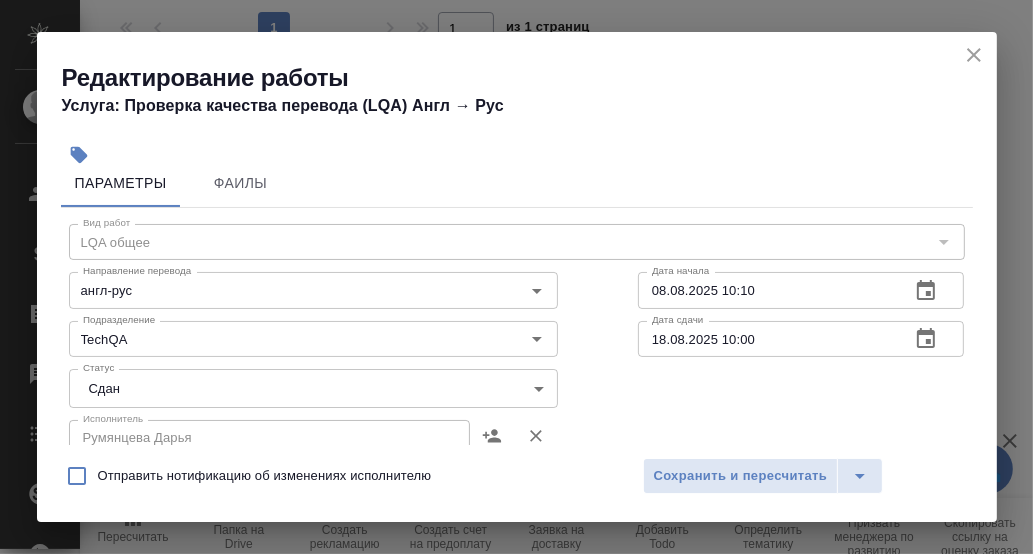 scroll, scrollTop: 0, scrollLeft: 0, axis: both 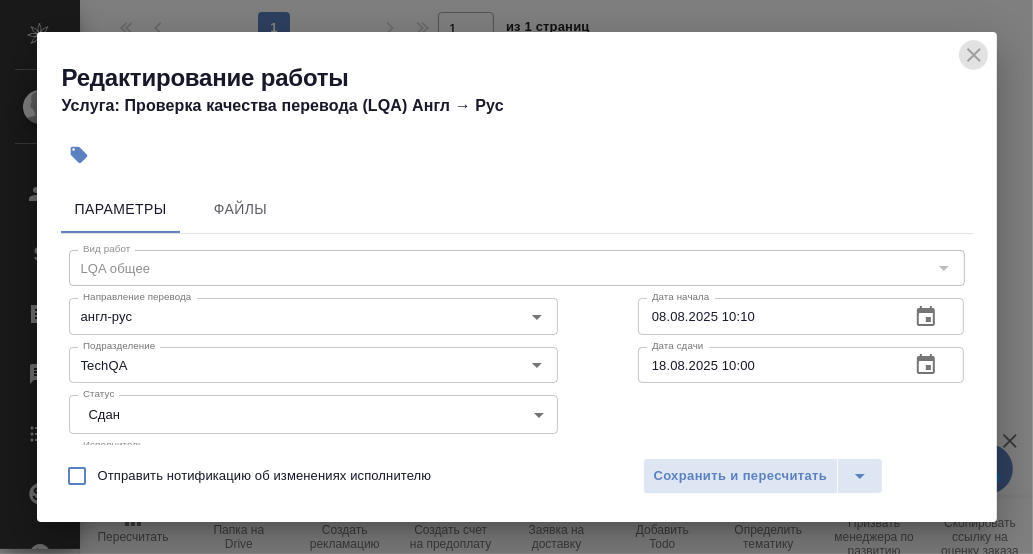 click 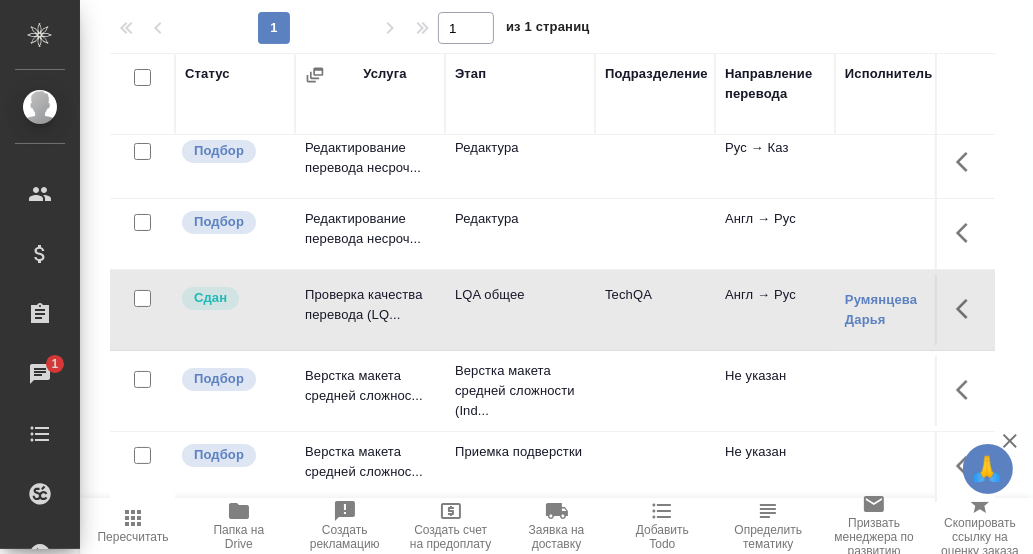 click on "Проверка качества перевода (LQ..." at bounding box center [370, 163] 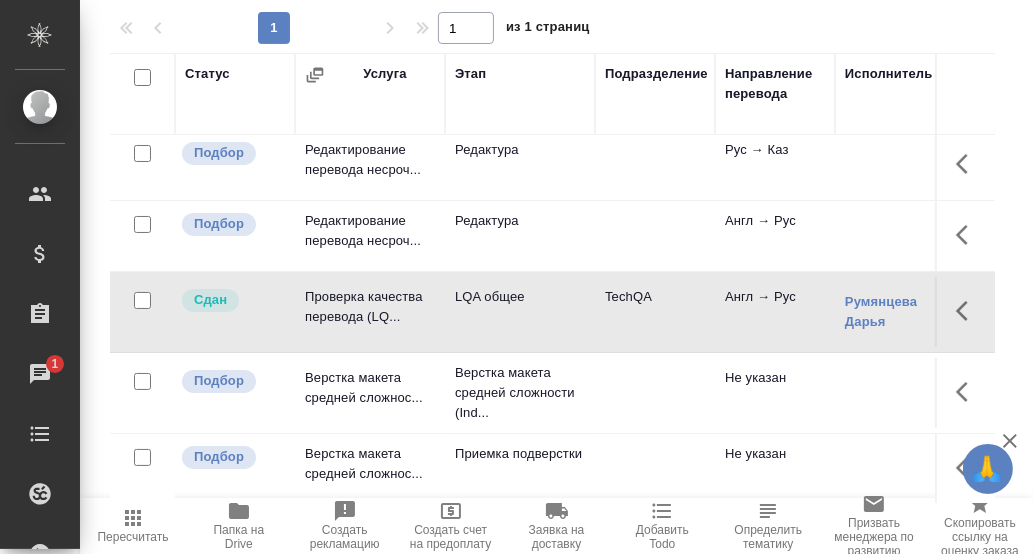 scroll, scrollTop: 0, scrollLeft: 0, axis: both 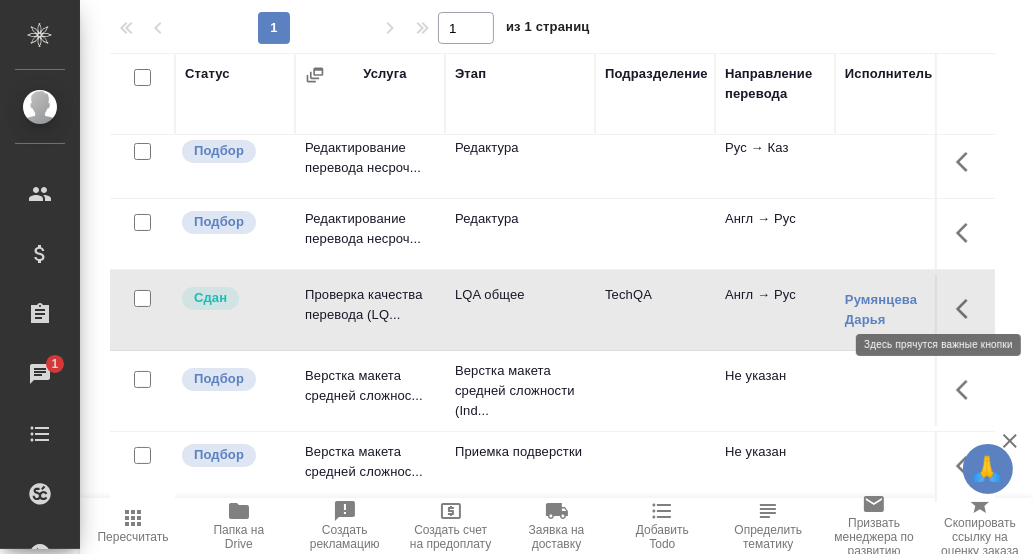 click 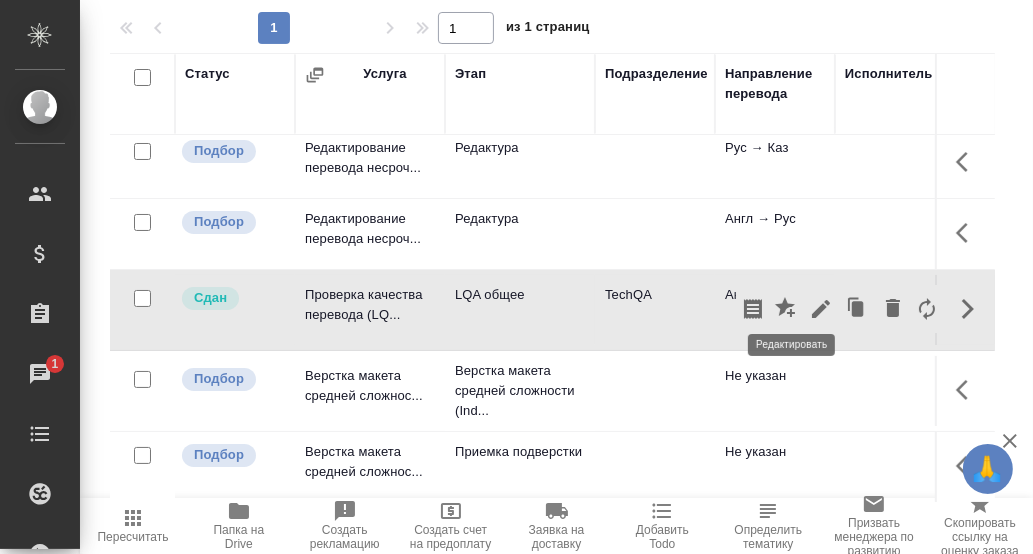 click 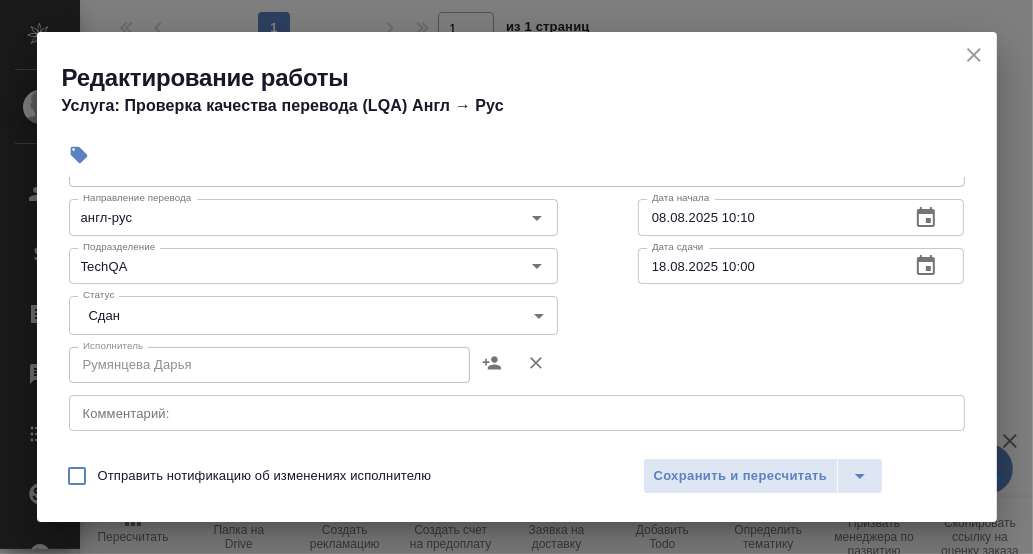 scroll, scrollTop: 200, scrollLeft: 0, axis: vertical 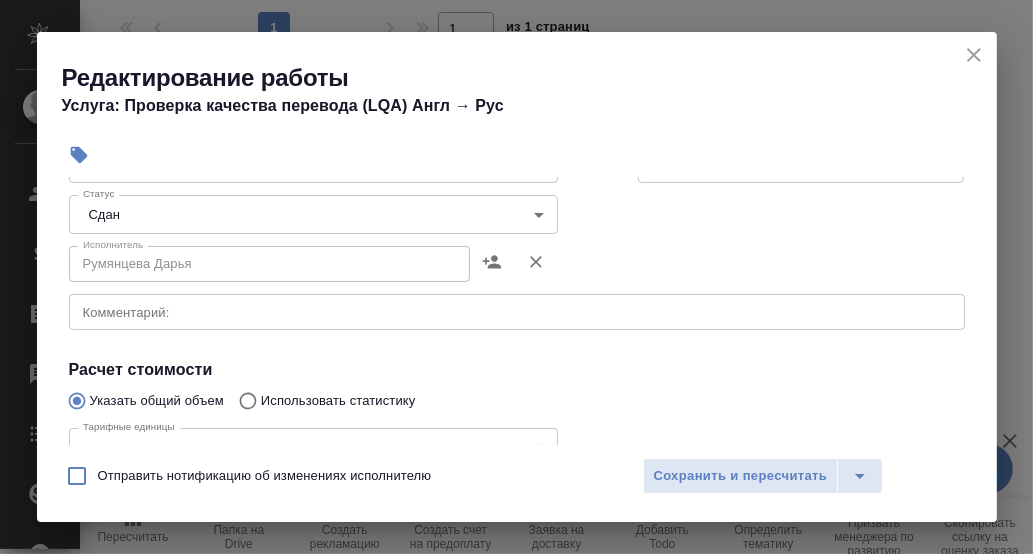 click 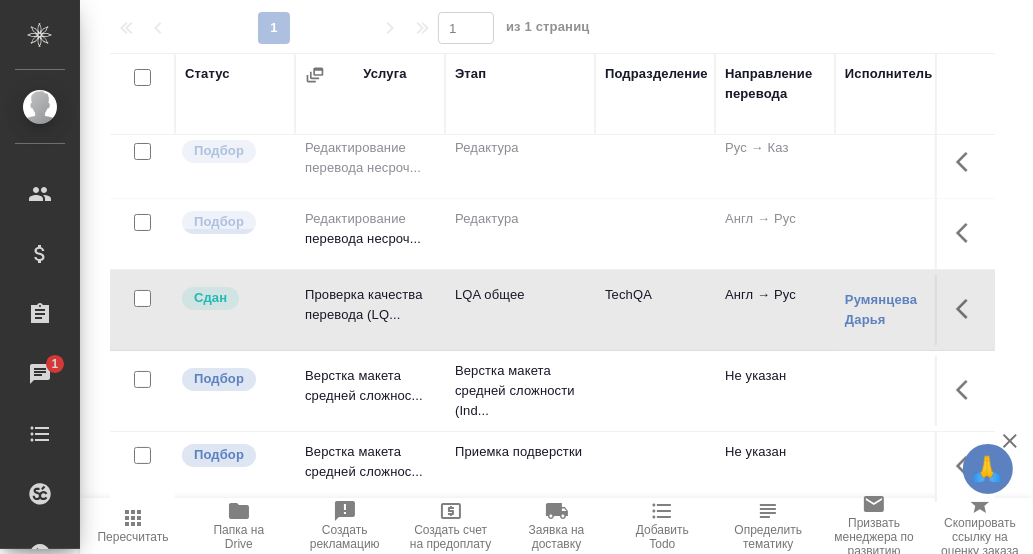 scroll, scrollTop: 0, scrollLeft: 0, axis: both 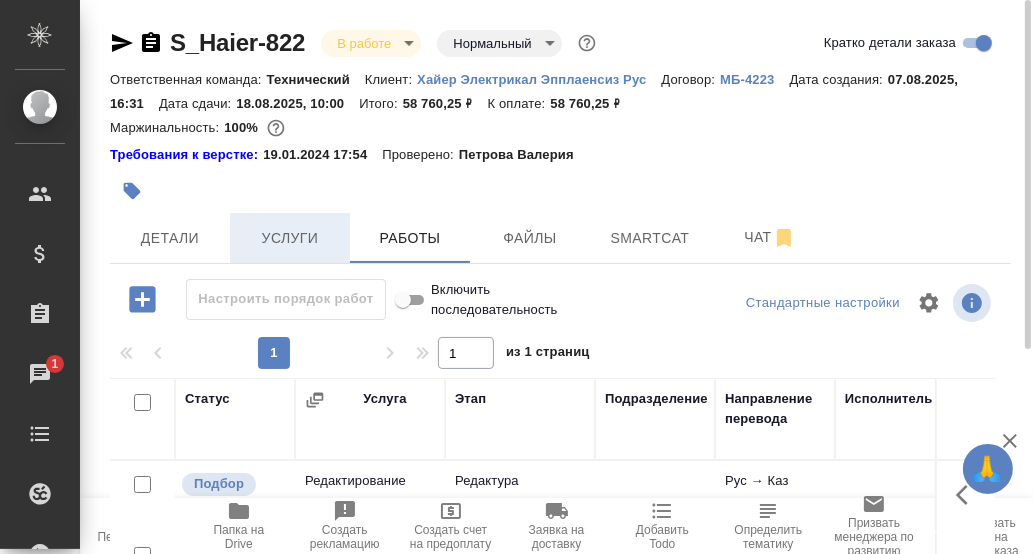 click on "Услуги" at bounding box center (290, 238) 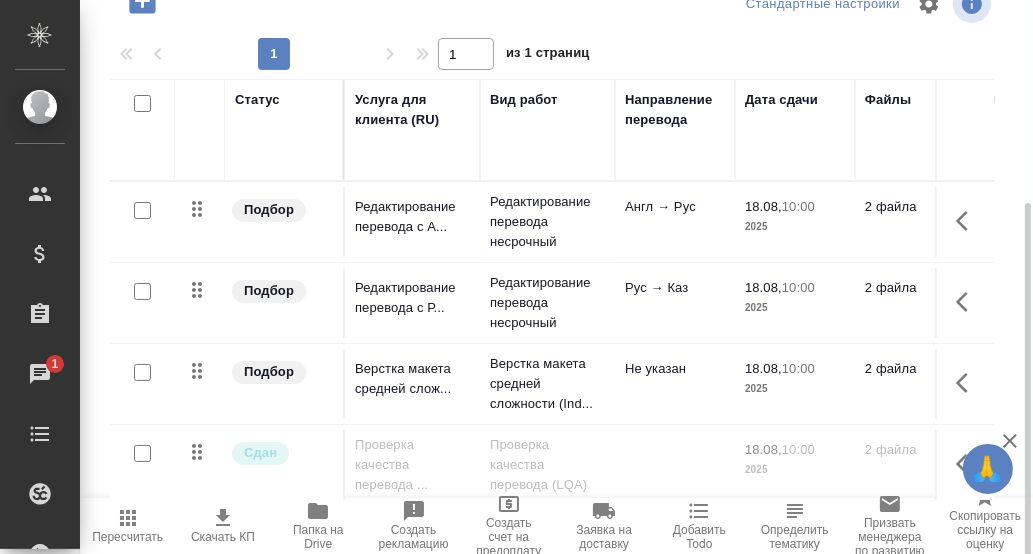 scroll, scrollTop: 305, scrollLeft: 0, axis: vertical 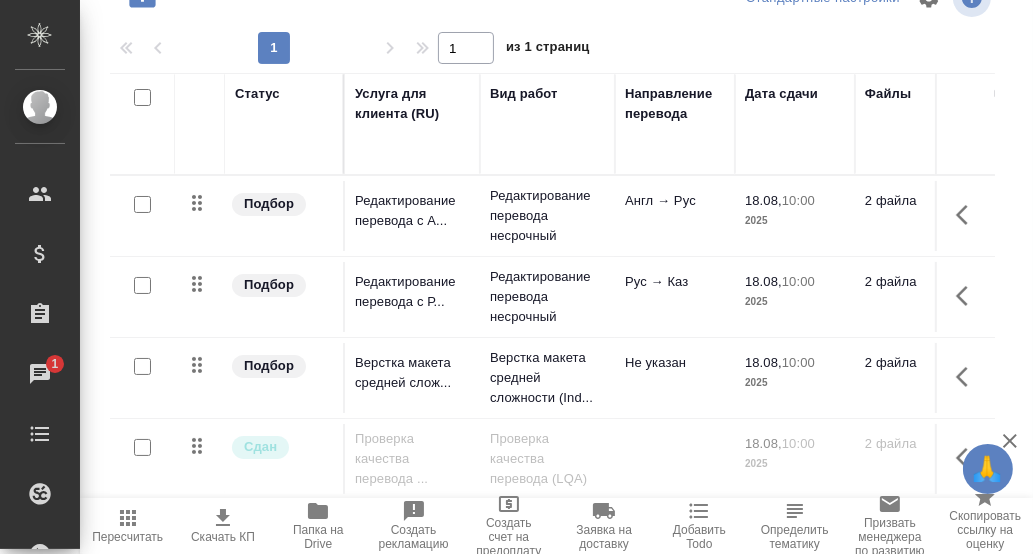 click 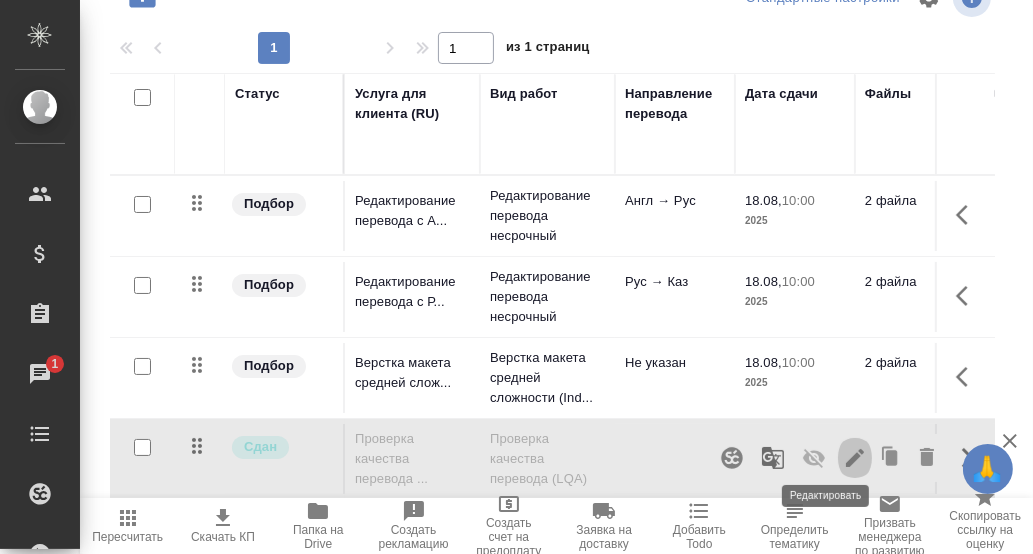 click 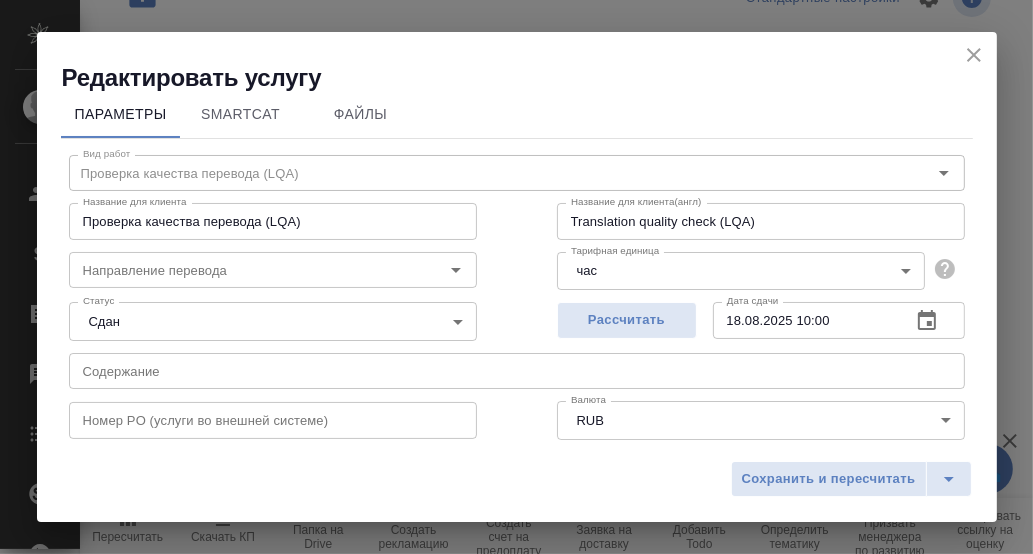 scroll, scrollTop: 0, scrollLeft: 0, axis: both 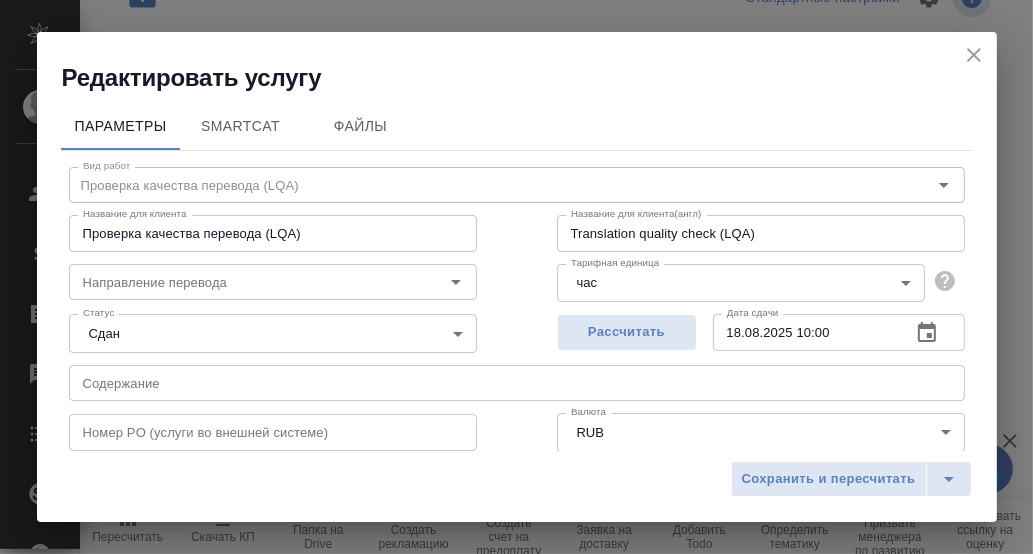 drag, startPoint x: 957, startPoint y: 59, endPoint x: 973, endPoint y: 56, distance: 16.27882 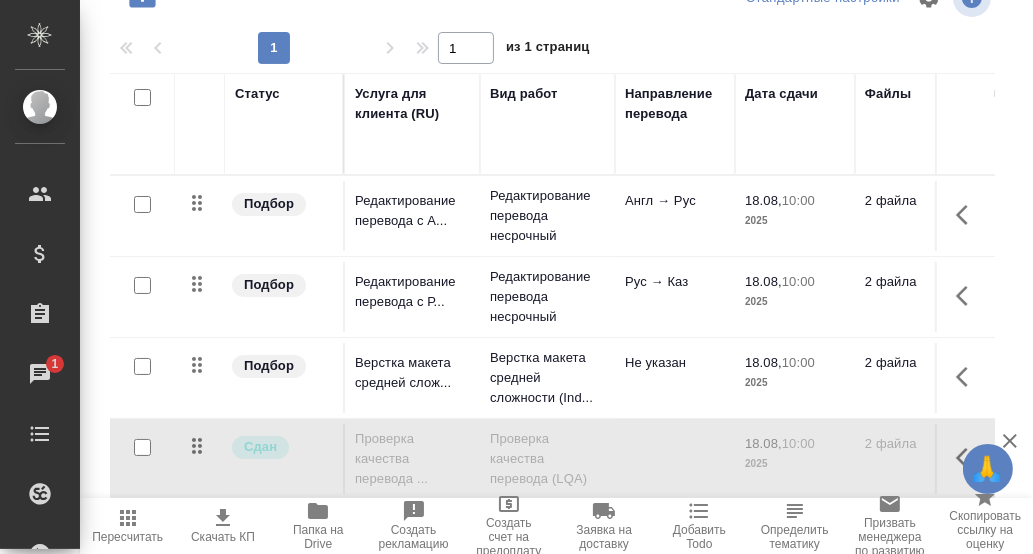 scroll, scrollTop: 0, scrollLeft: 0, axis: both 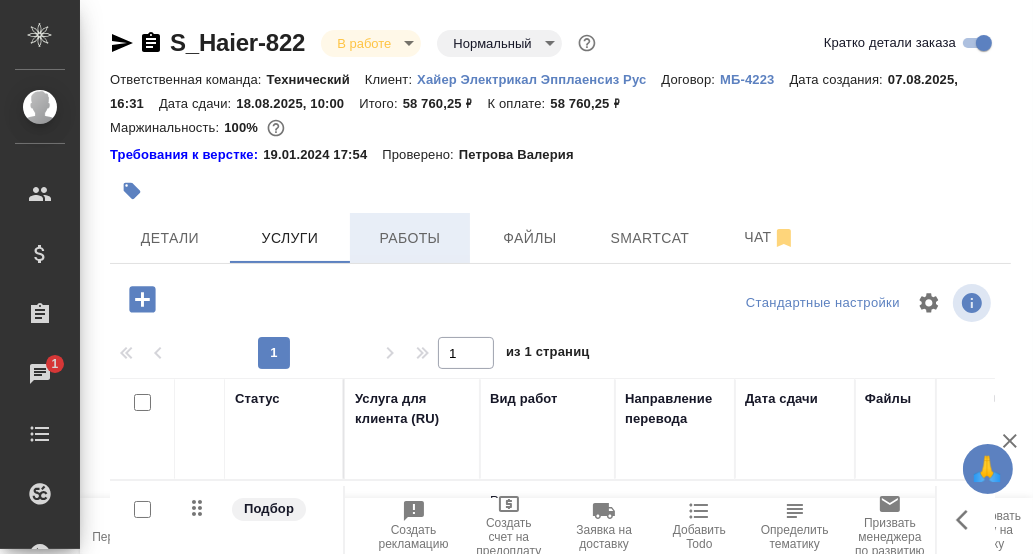 click on "Работы" at bounding box center (410, 238) 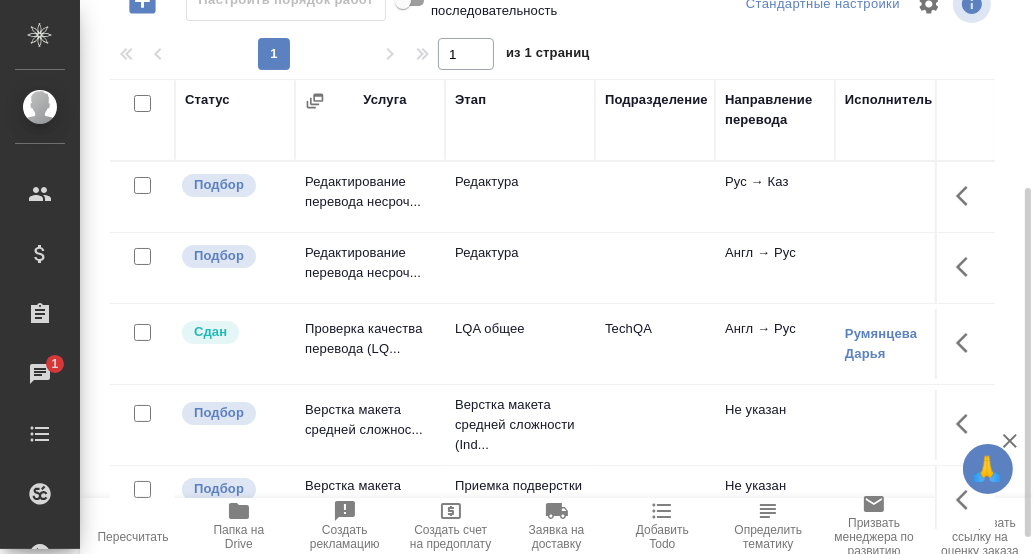 scroll, scrollTop: 325, scrollLeft: 0, axis: vertical 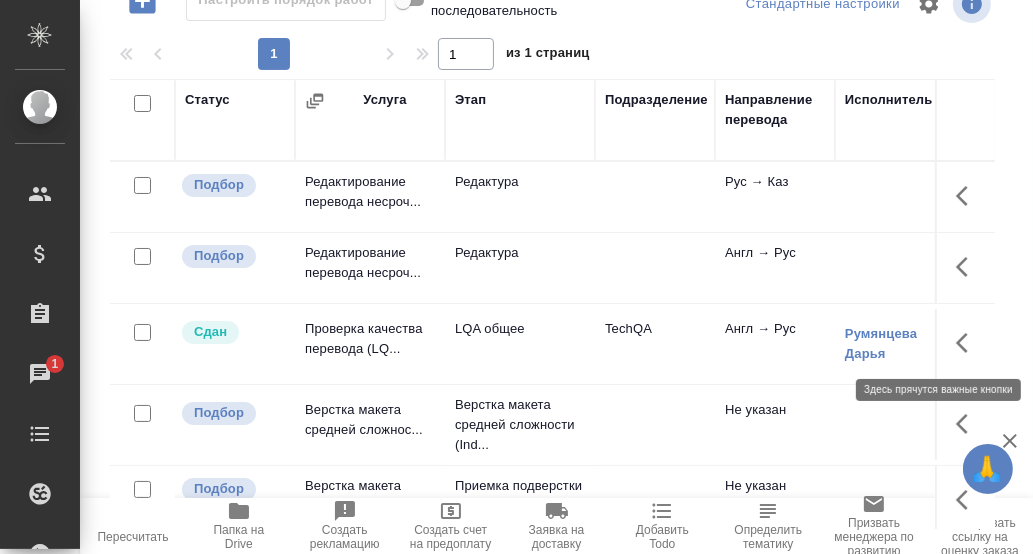 click 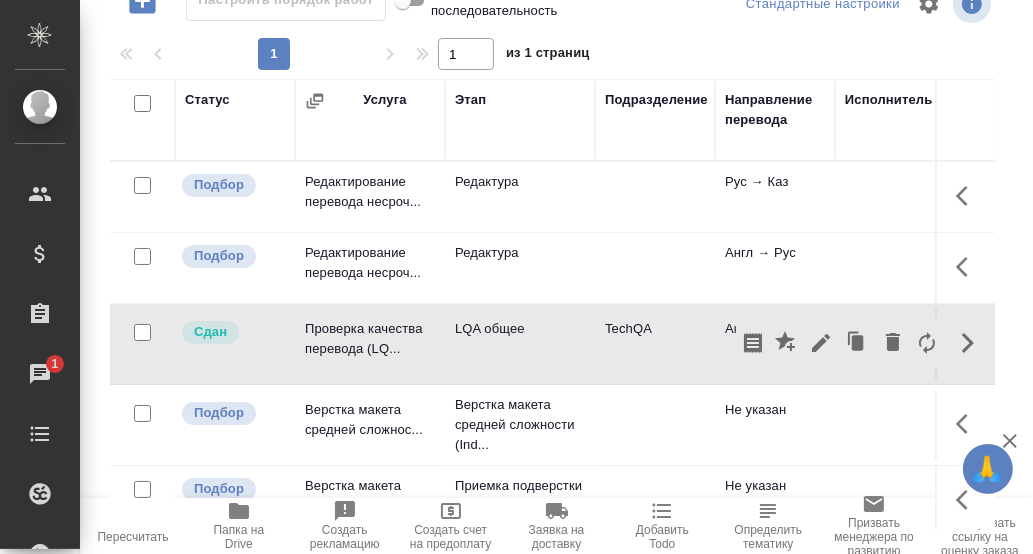 click at bounding box center [655, 197] 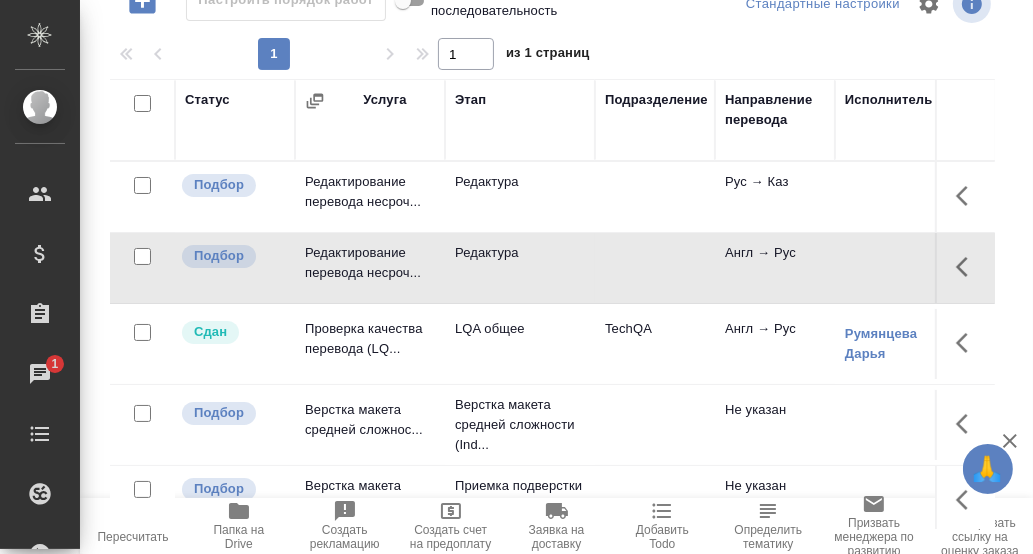 scroll, scrollTop: 325, scrollLeft: 0, axis: vertical 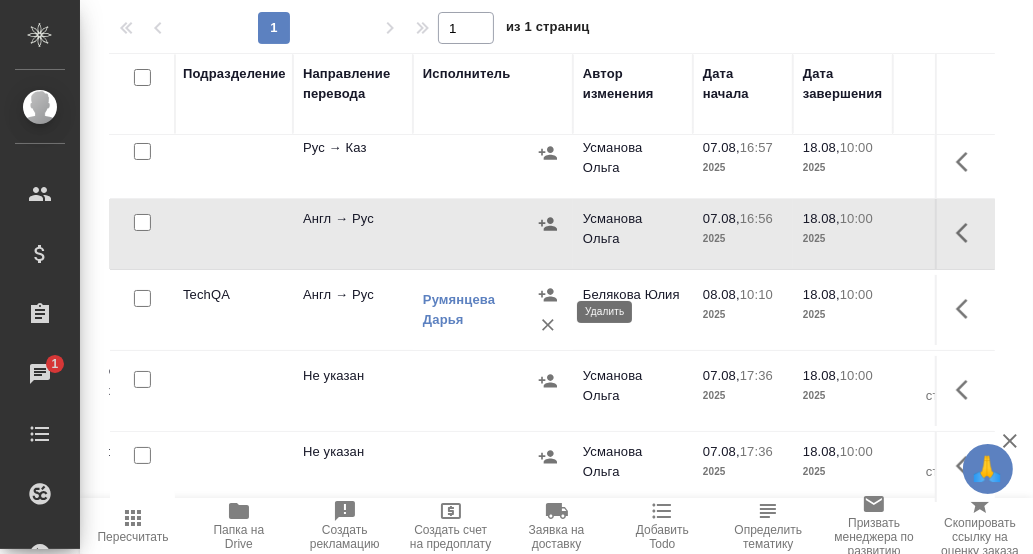 click 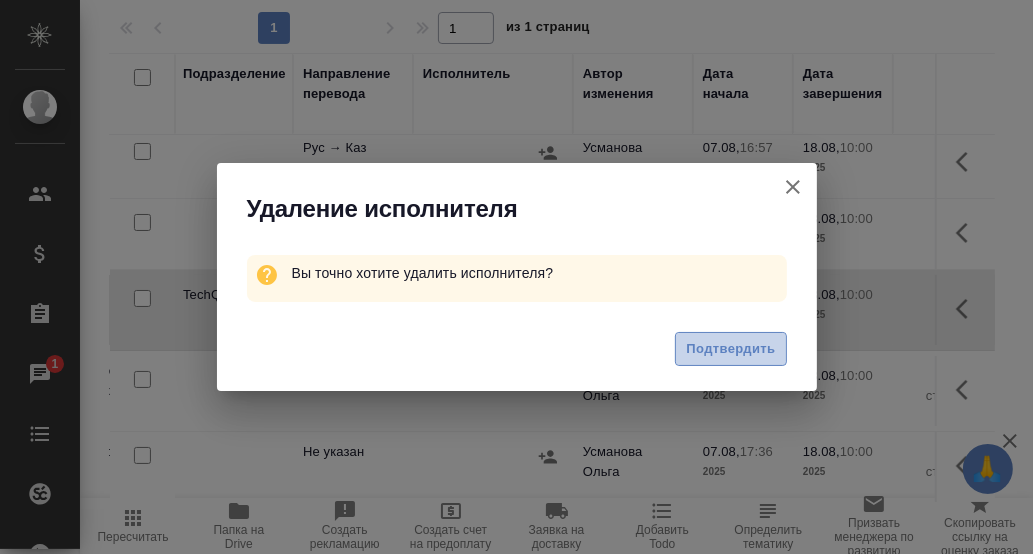 click on "Подтвердить" at bounding box center [730, 349] 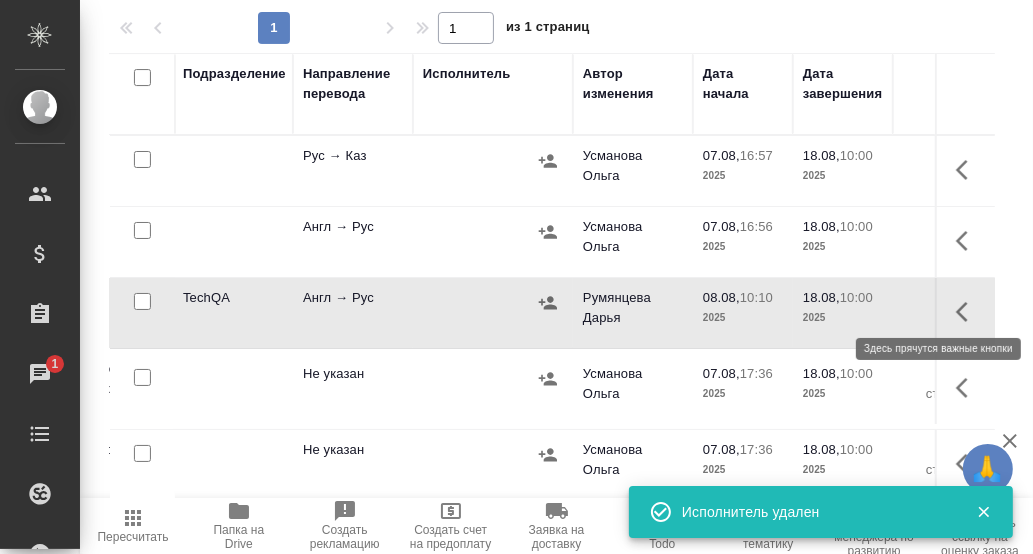 scroll, scrollTop: 9, scrollLeft: 422, axis: both 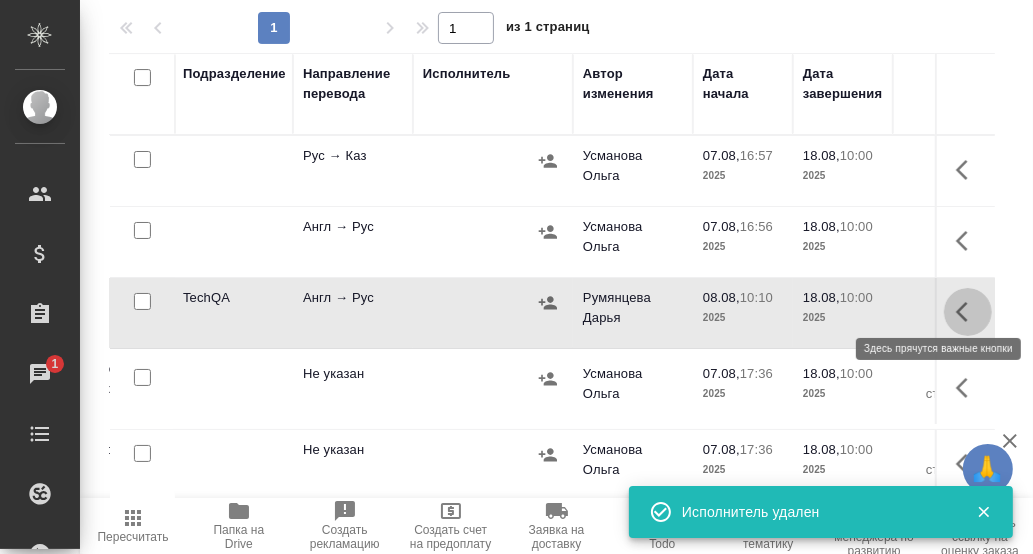 click 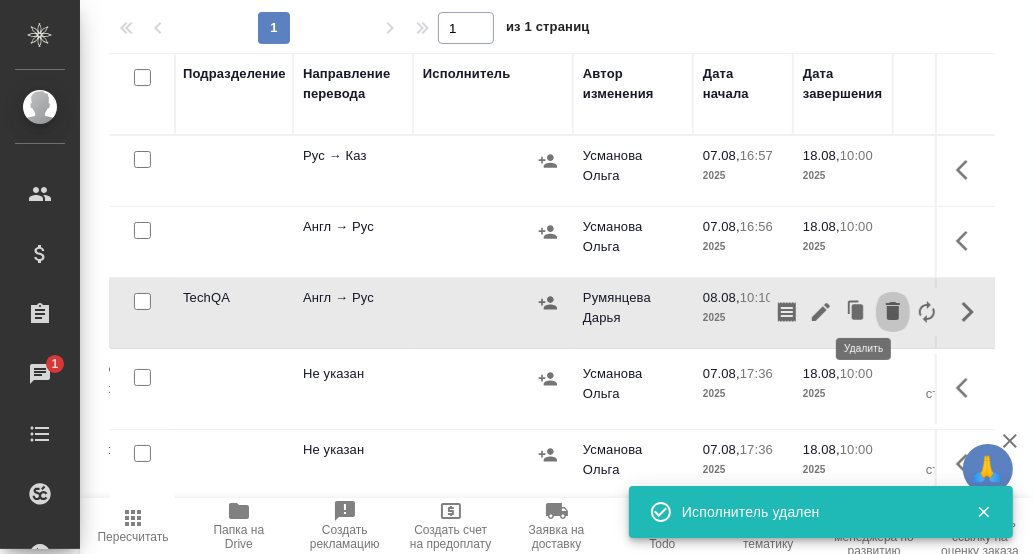 click 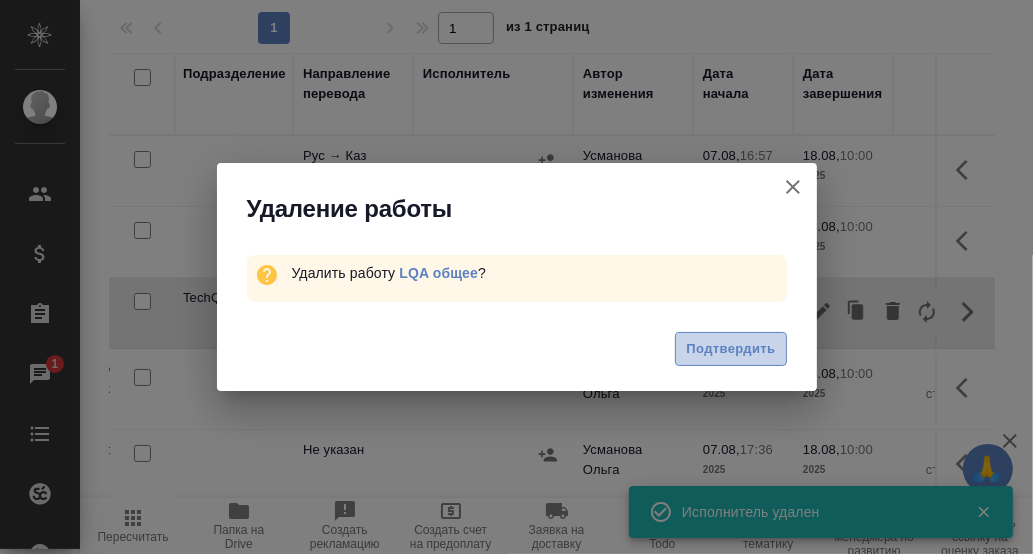 click on "Подтвердить" at bounding box center (730, 349) 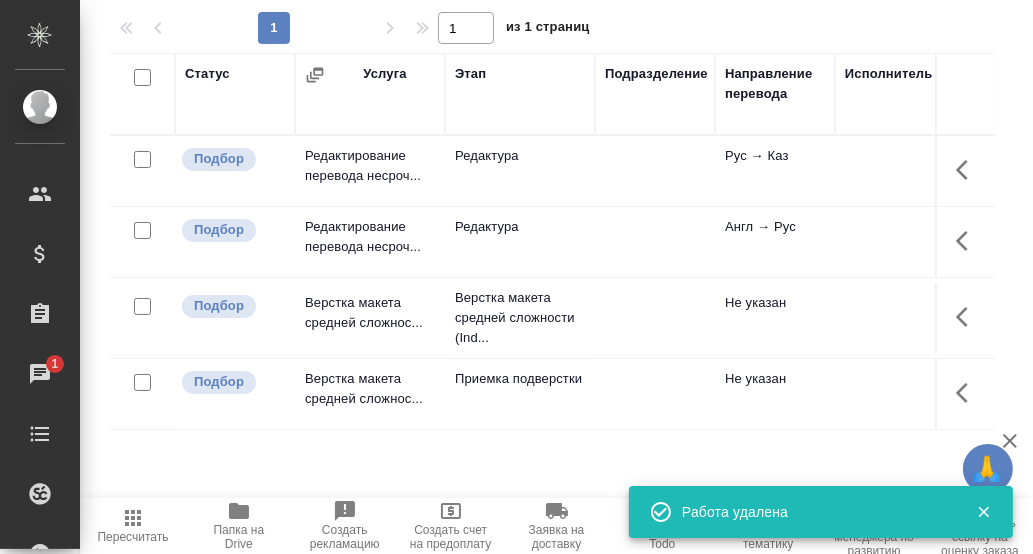 scroll, scrollTop: 0, scrollLeft: 0, axis: both 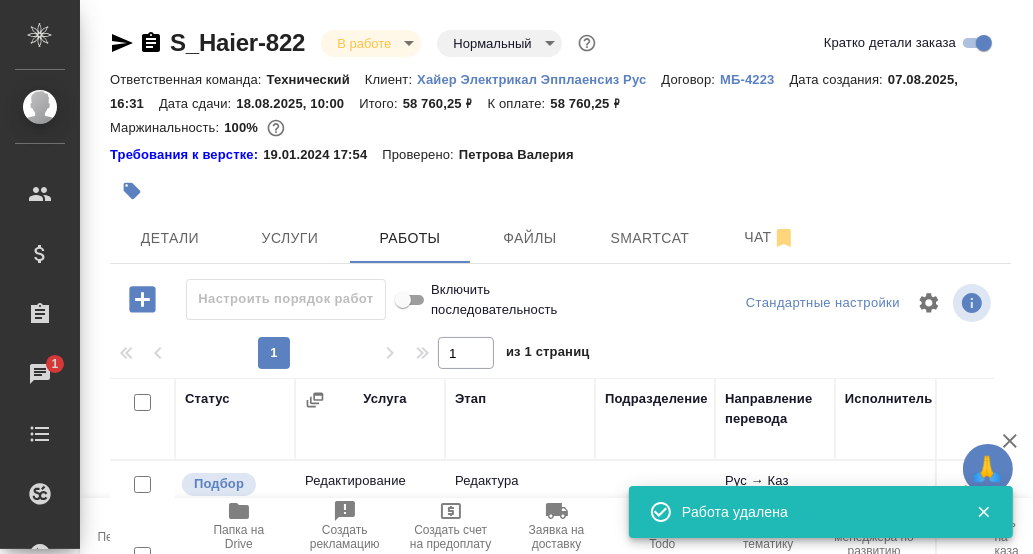 click 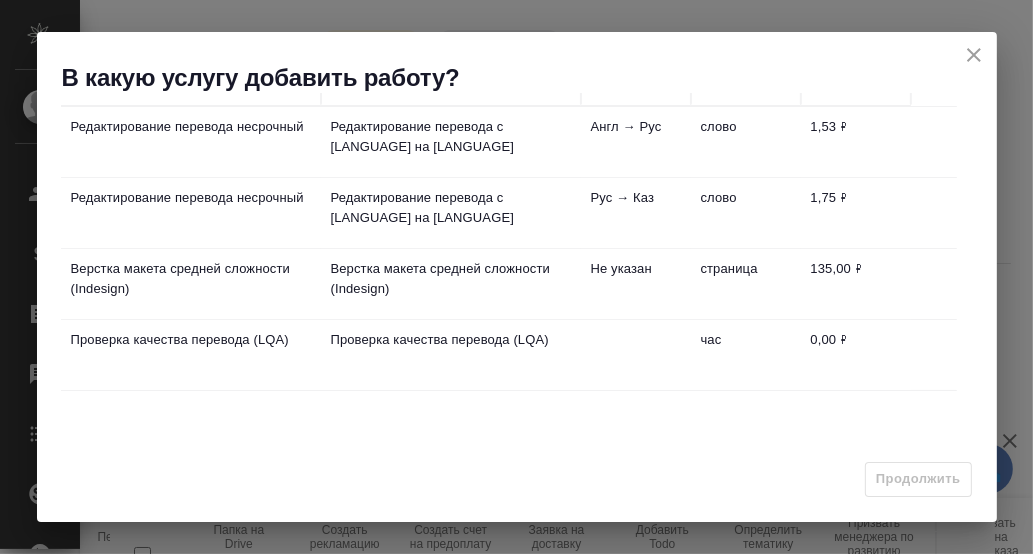 scroll, scrollTop: 0, scrollLeft: 0, axis: both 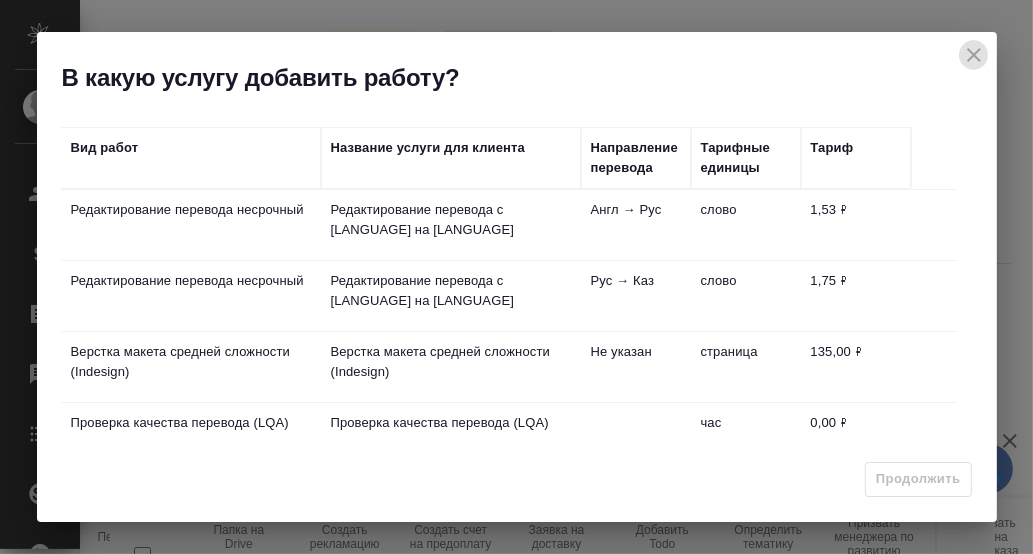 click 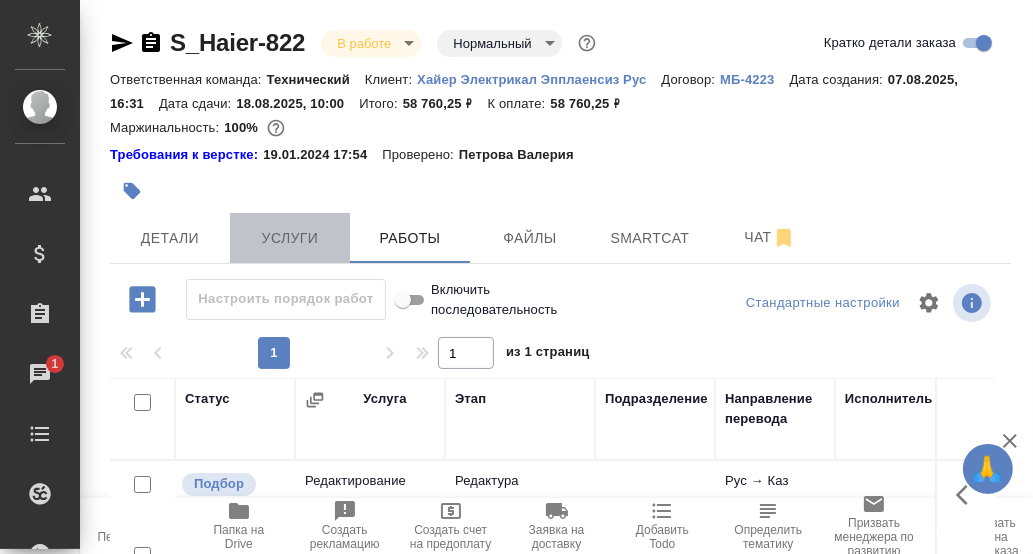 click on "Услуги" at bounding box center [290, 238] 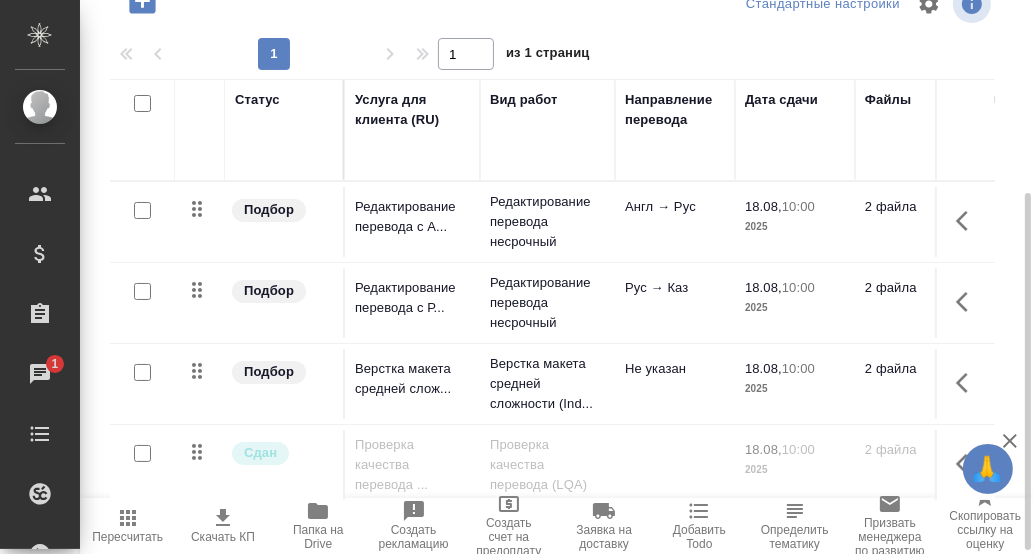 scroll, scrollTop: 305, scrollLeft: 0, axis: vertical 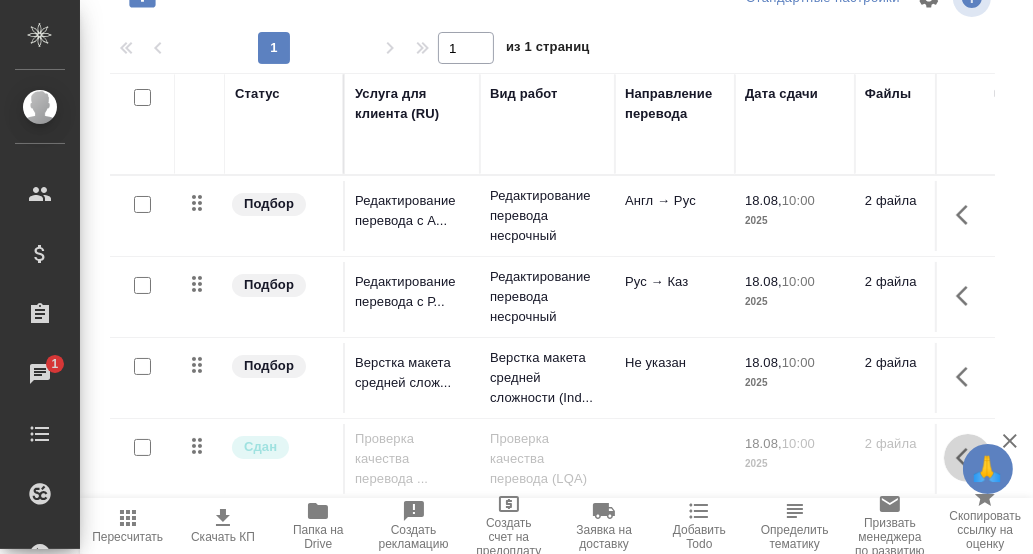 click 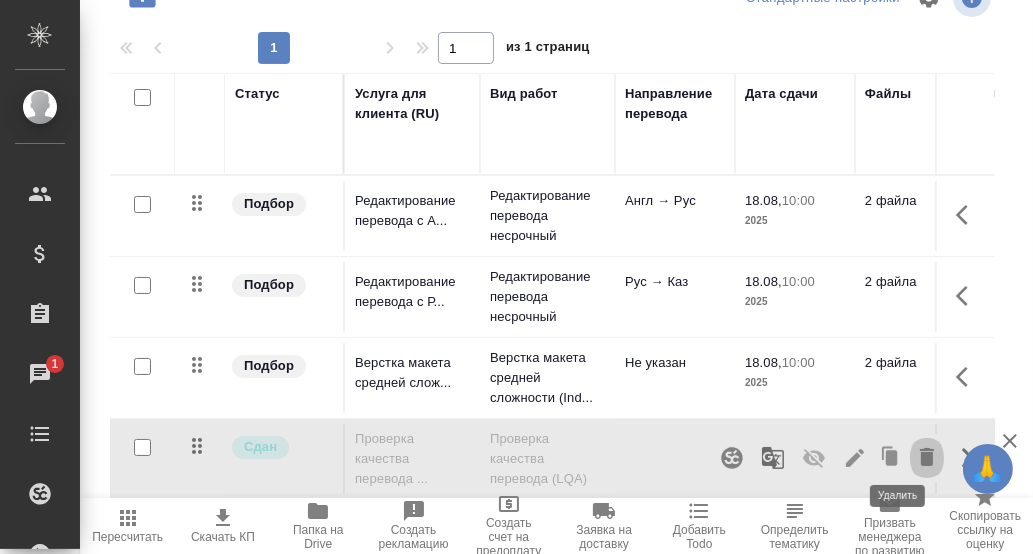 click 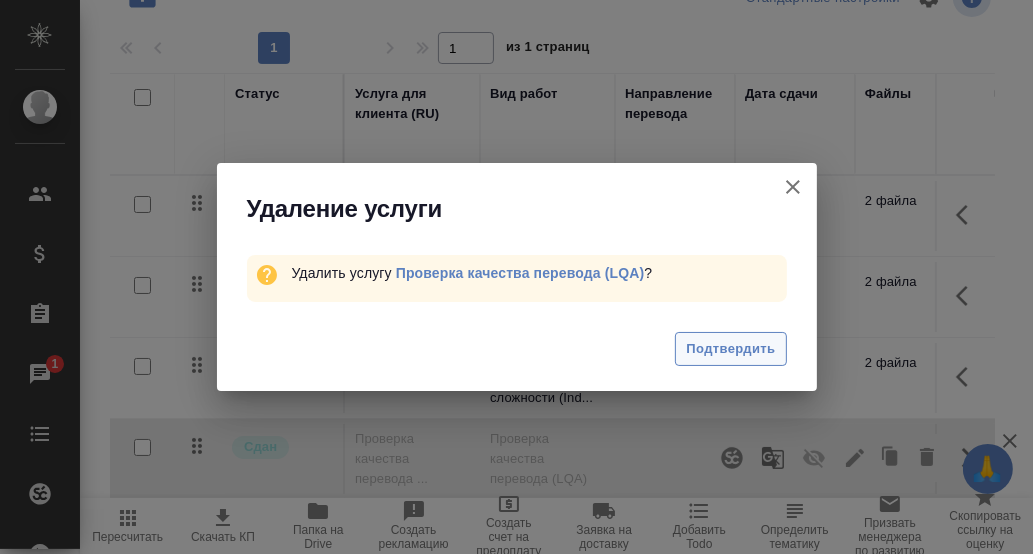 click on "Подтвердить" at bounding box center [730, 349] 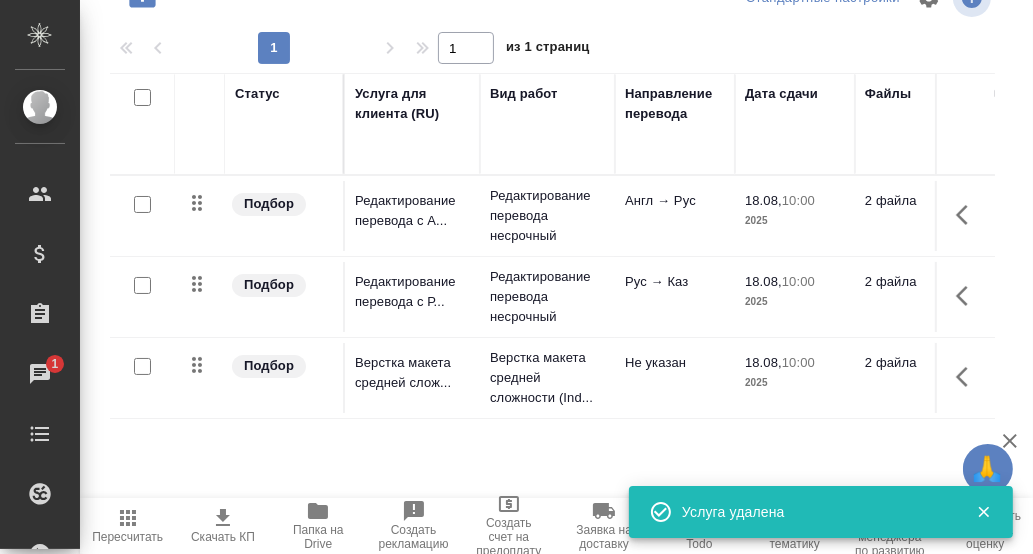 scroll, scrollTop: 0, scrollLeft: 0, axis: both 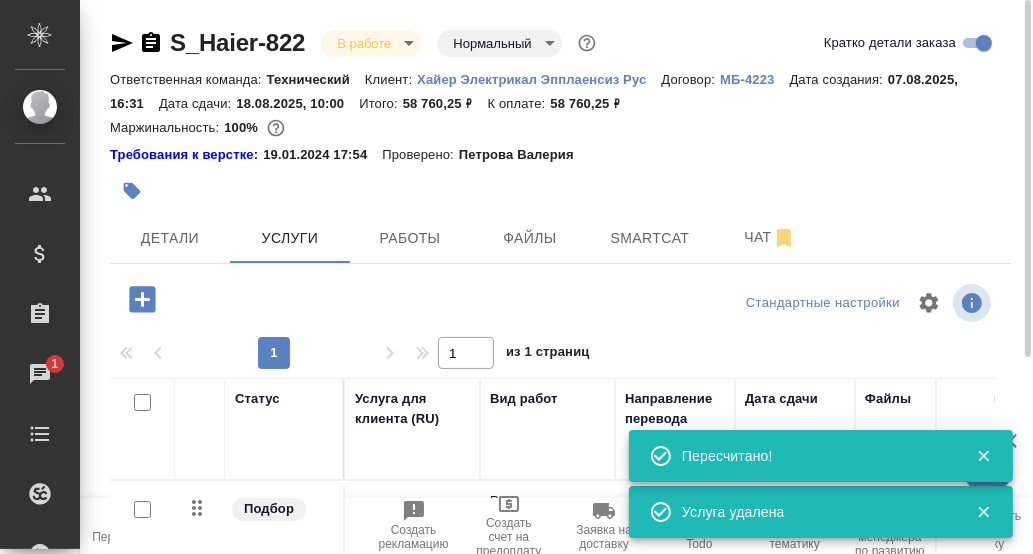 click 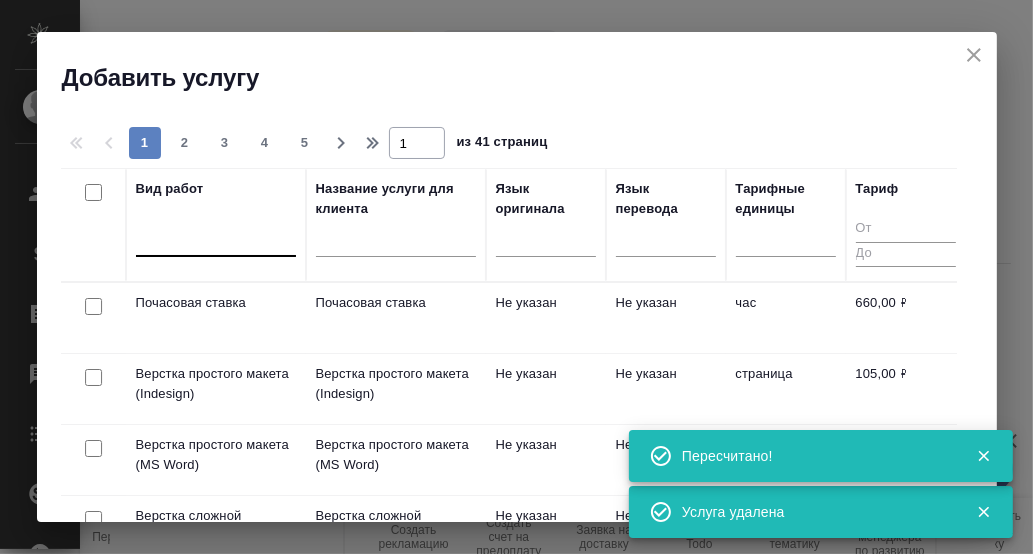 click at bounding box center (216, 236) 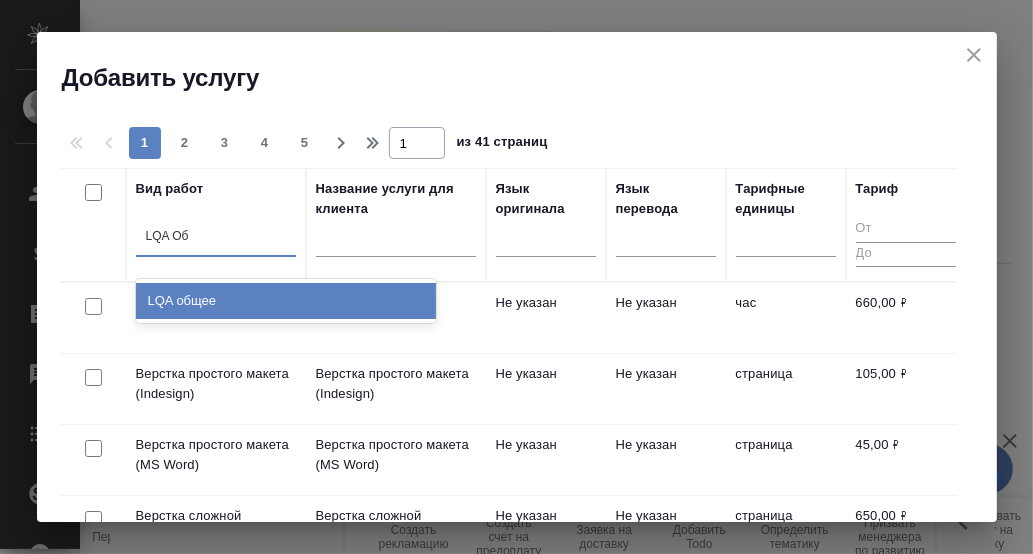 type on "LQA Общ" 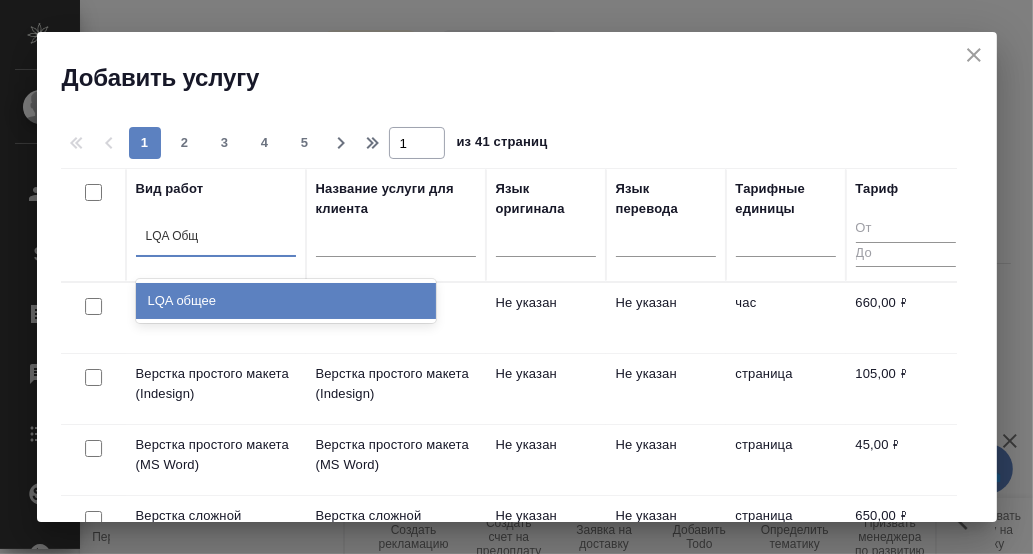 click on "LQA общее" at bounding box center (286, 301) 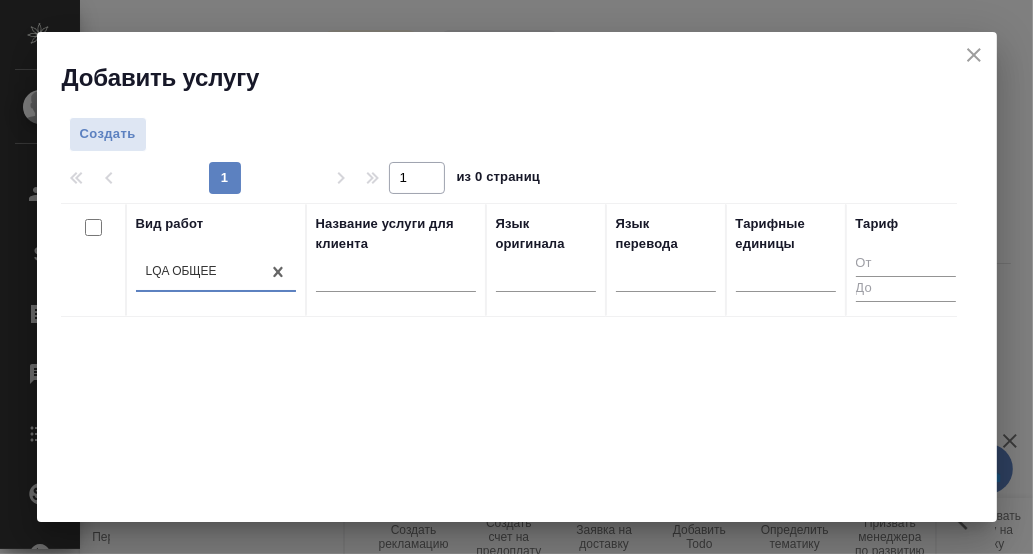 click on "Вид работ   option LQA общее, selected.     [NUMBER] results available. Select is focused ,type to refine list, press Down to open the menu,  LQA общее Название услуги для клиента Язык оригинала   Язык перевода   Тарифные единицы   Тариф" at bounding box center (509, 503) 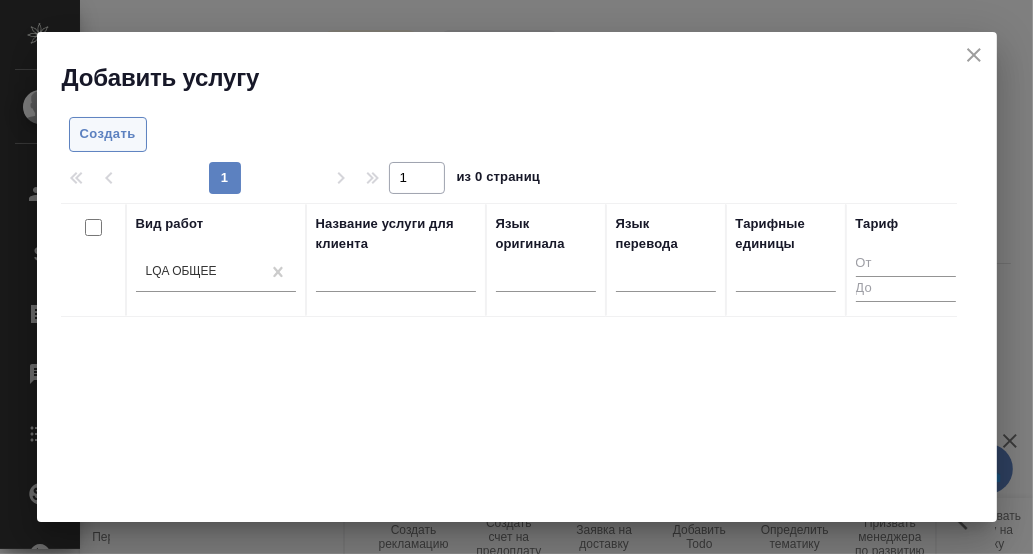 click on "Создать" at bounding box center (108, 134) 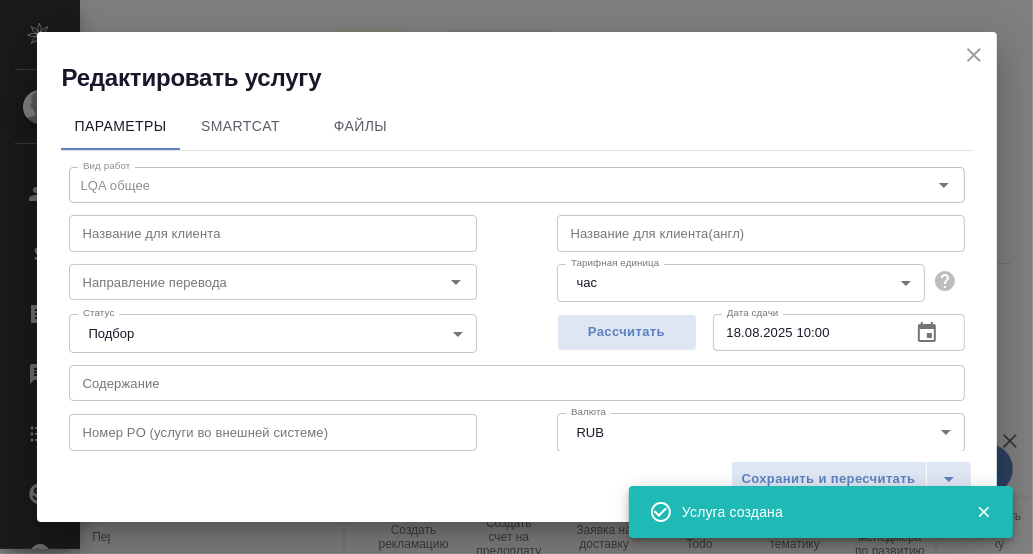 click 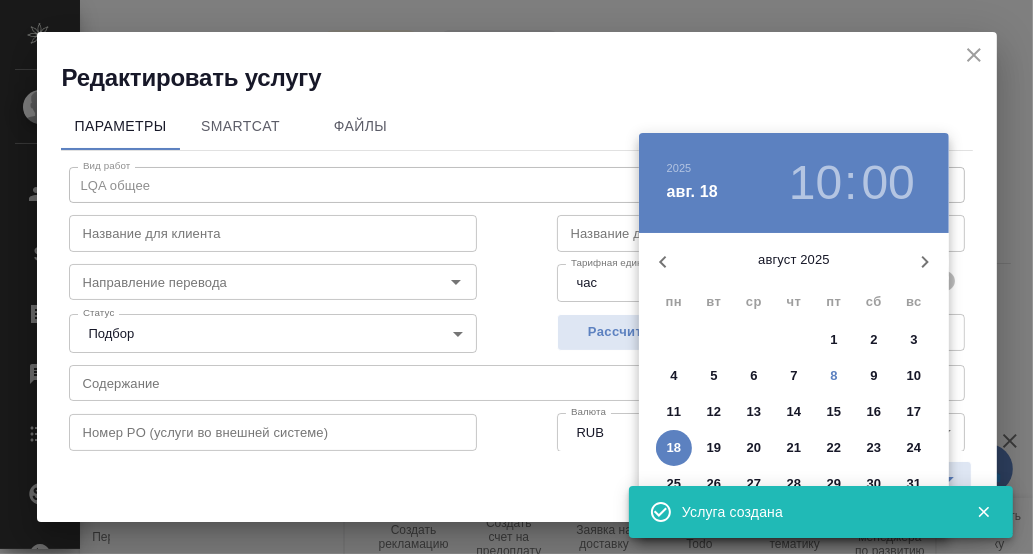 click 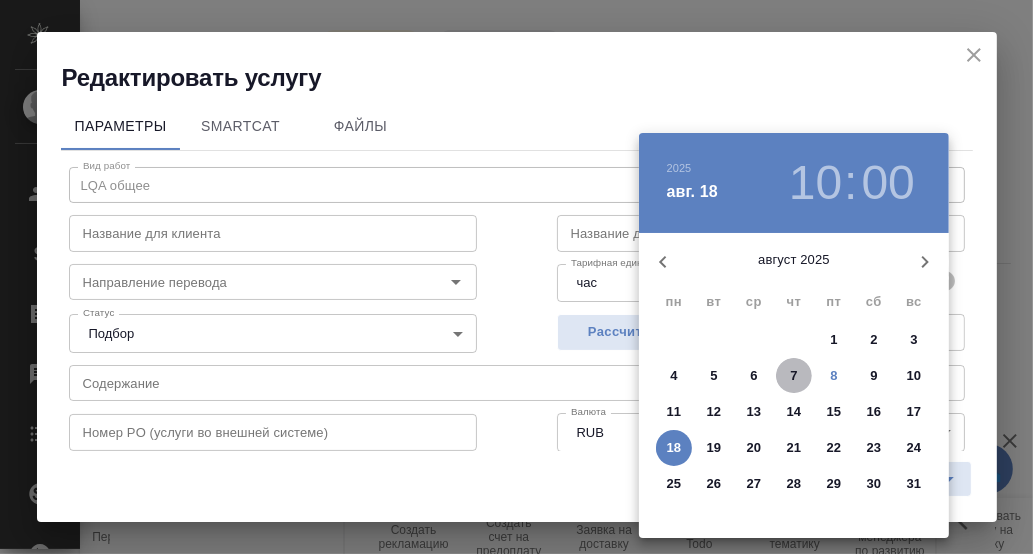 click on "7" at bounding box center [794, 376] 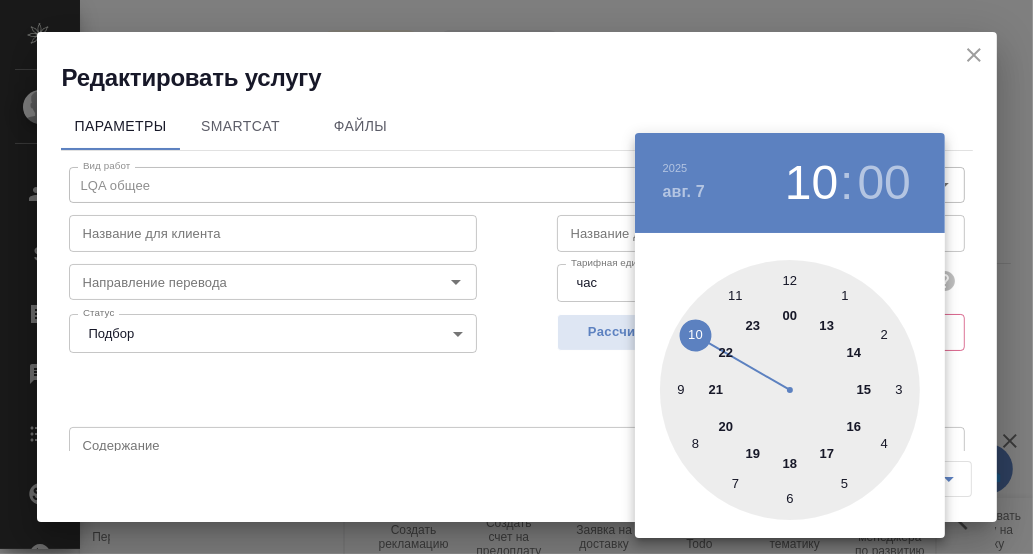 drag, startPoint x: 825, startPoint y: 451, endPoint x: 852, endPoint y: 443, distance: 28.160255 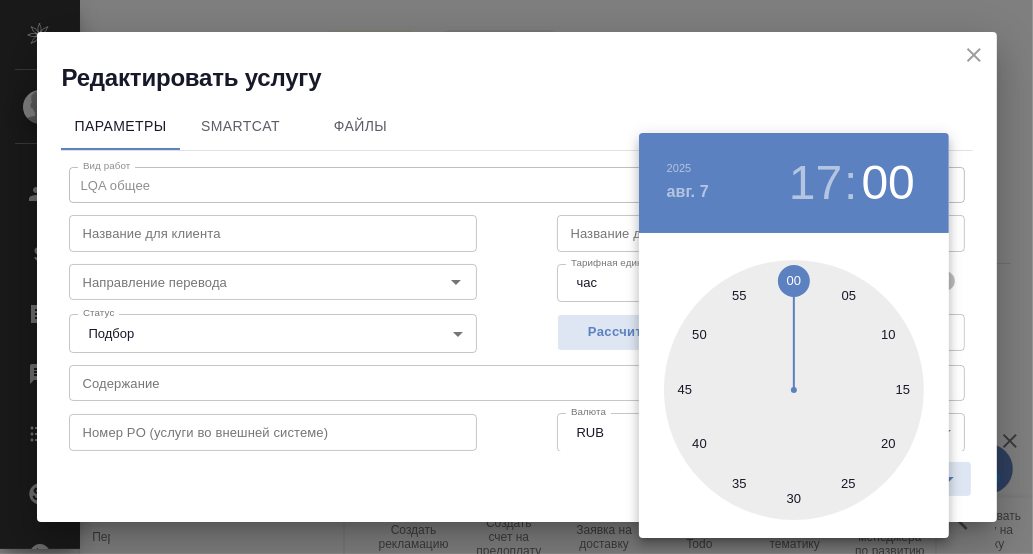 click at bounding box center [516, 277] 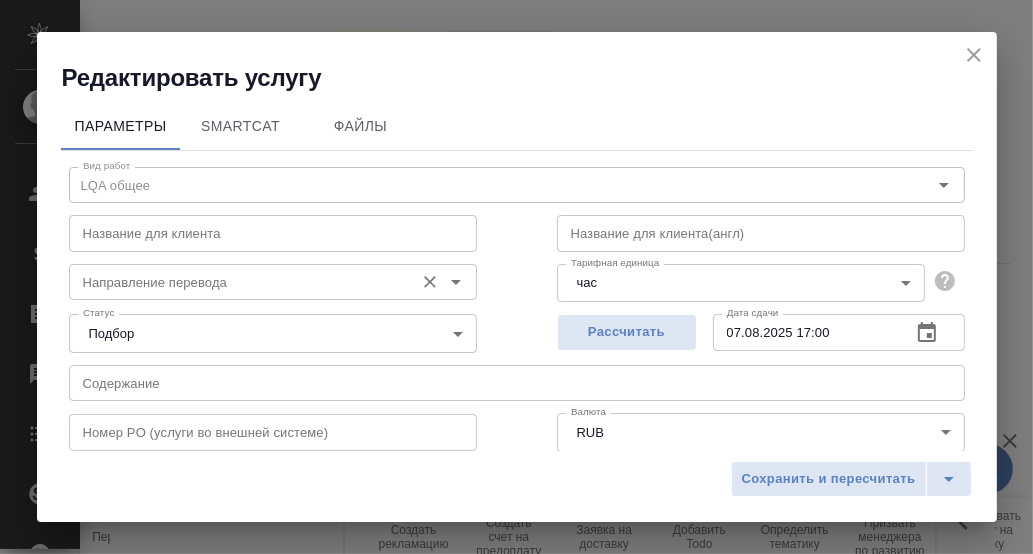 click on "Направление перевода" at bounding box center [239, 282] 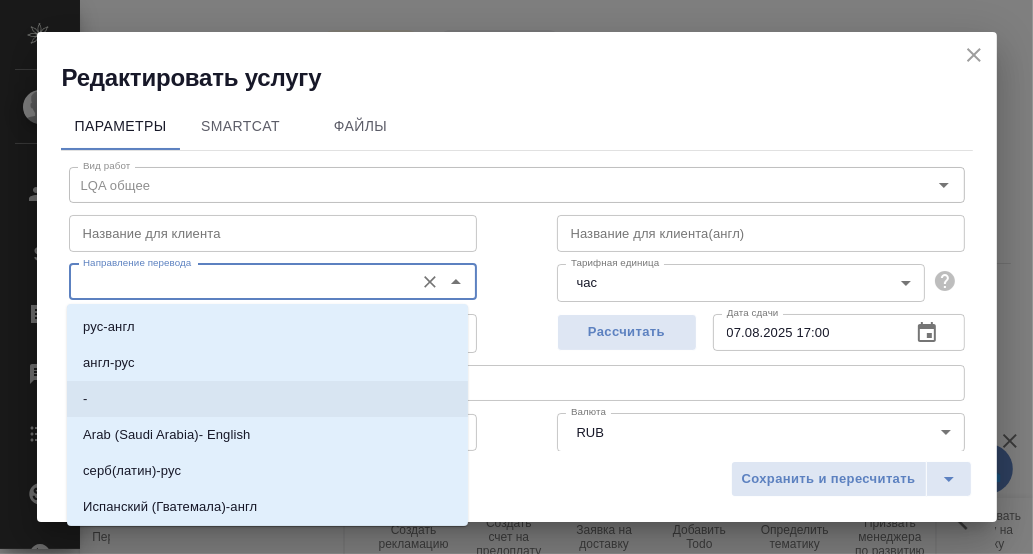 drag, startPoint x: 117, startPoint y: 396, endPoint x: 216, endPoint y: 400, distance: 99.08077 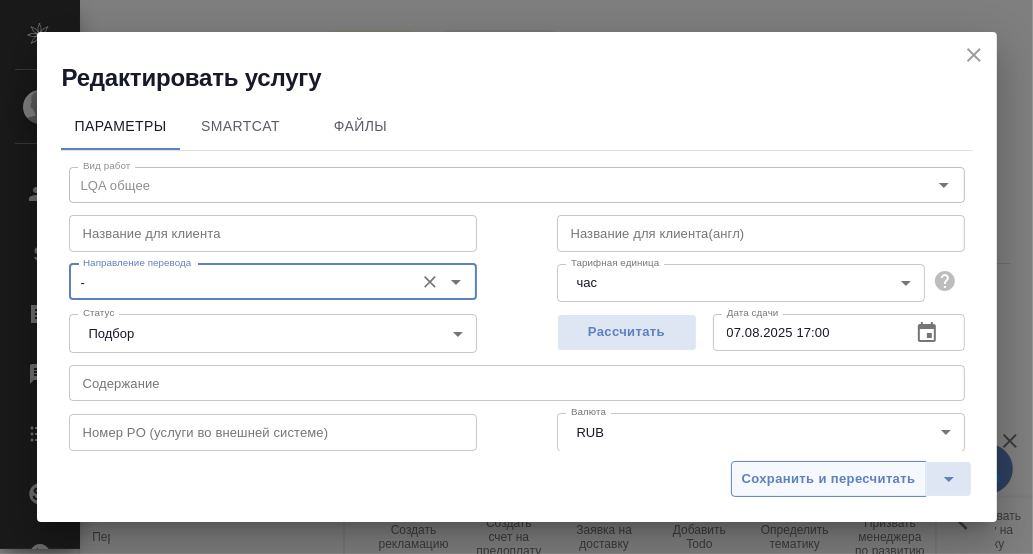 drag, startPoint x: 804, startPoint y: 480, endPoint x: 782, endPoint y: 468, distance: 25.059929 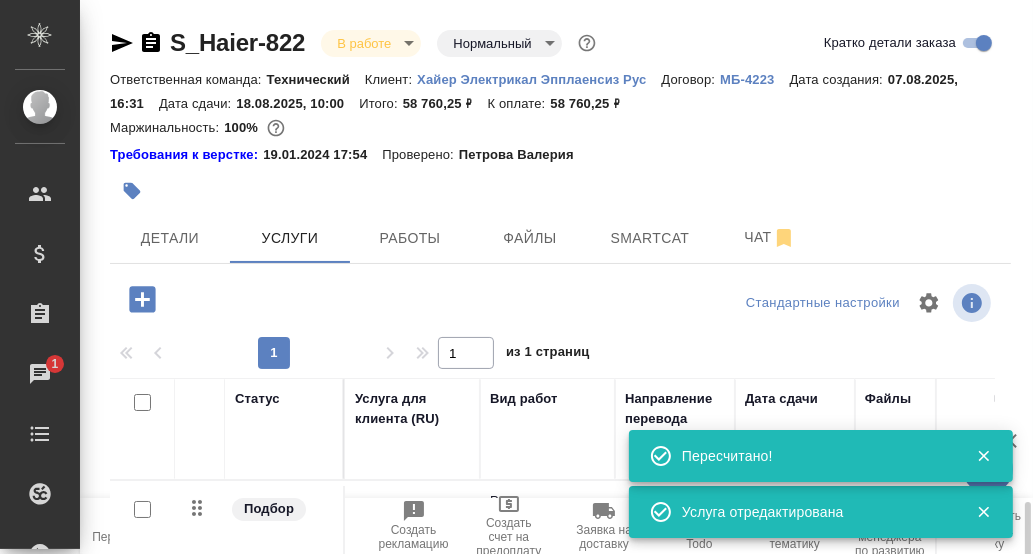 scroll, scrollTop: 305, scrollLeft: 0, axis: vertical 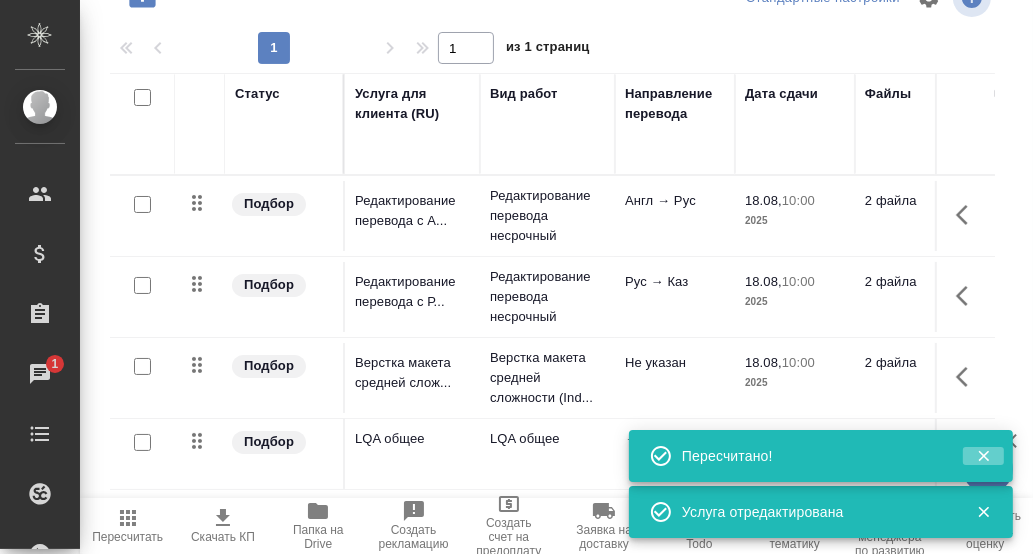 click 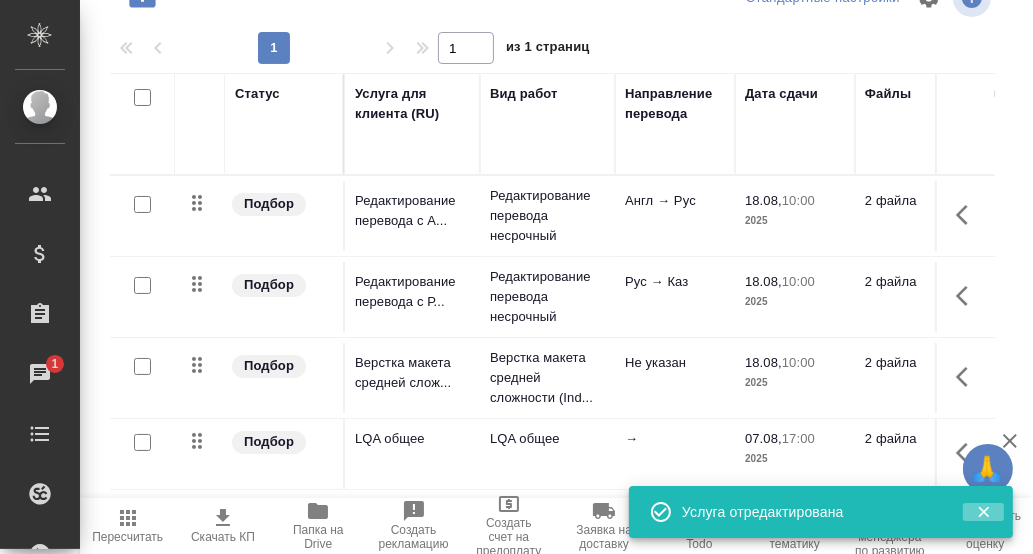 click 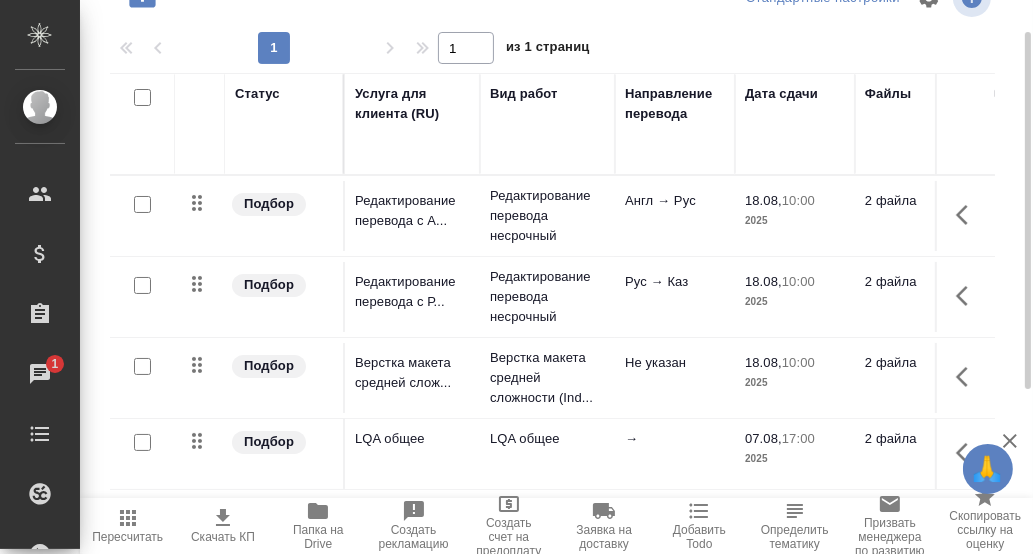 scroll, scrollTop: 0, scrollLeft: 0, axis: both 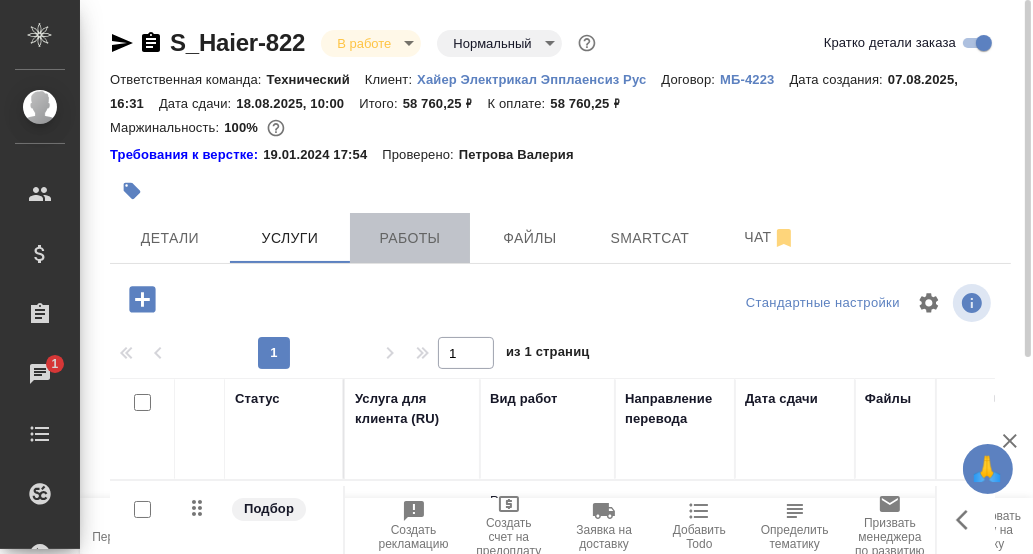 click on "Работы" at bounding box center (410, 238) 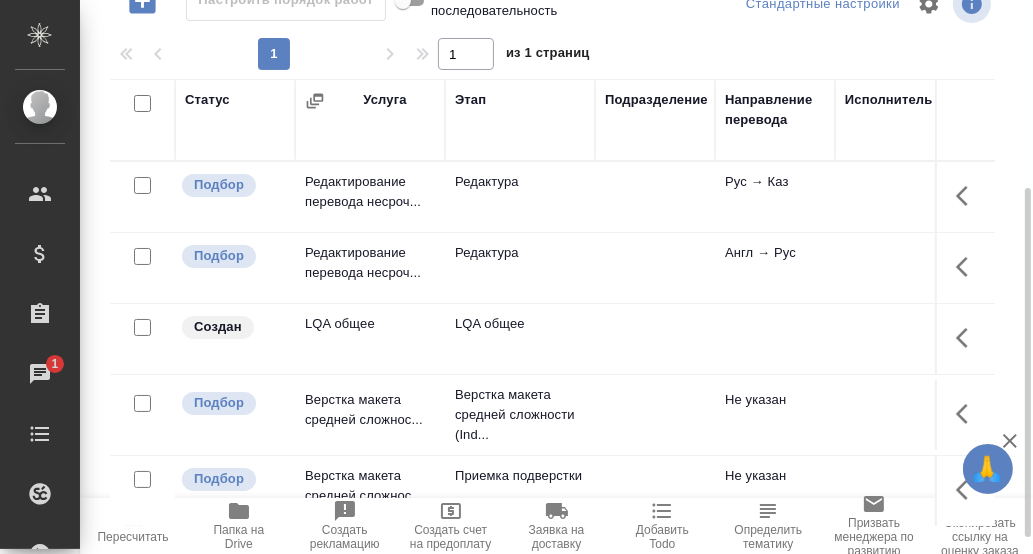 scroll, scrollTop: 325, scrollLeft: 0, axis: vertical 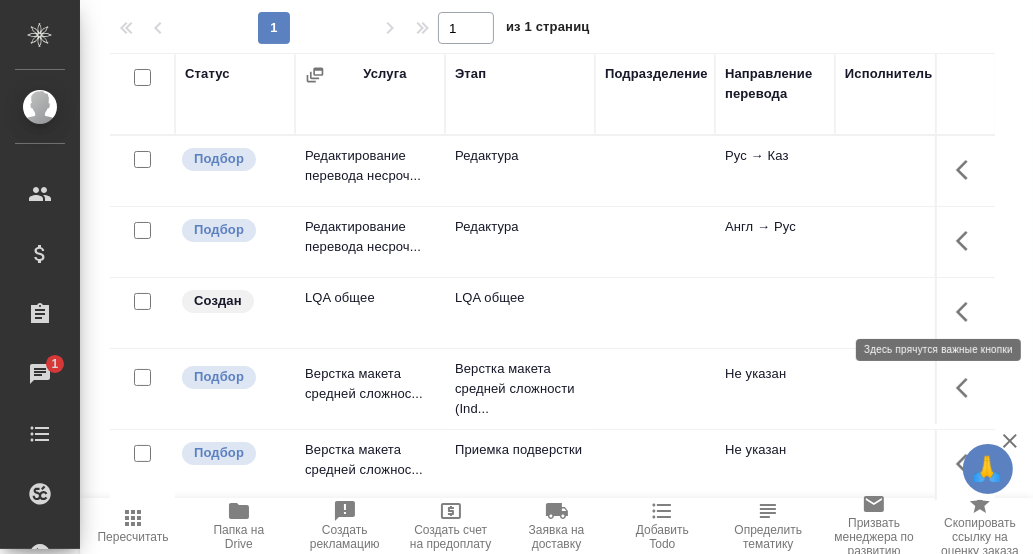 click 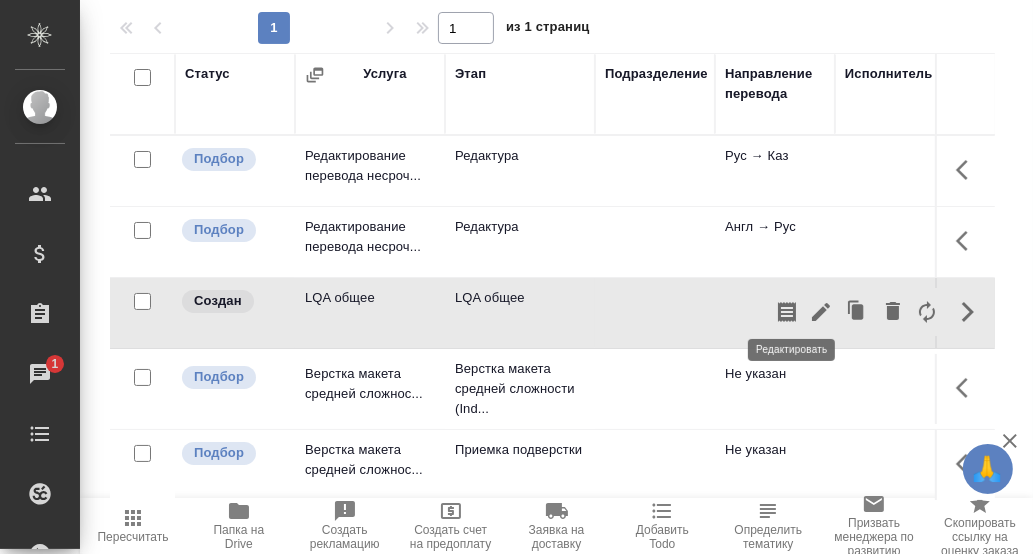 click 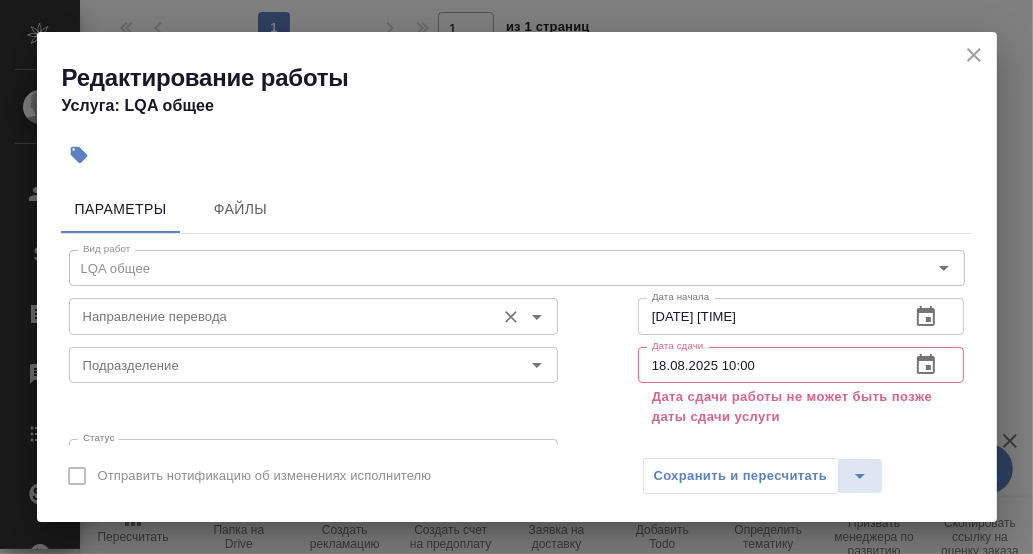 click on "Направление перевода" at bounding box center (280, 316) 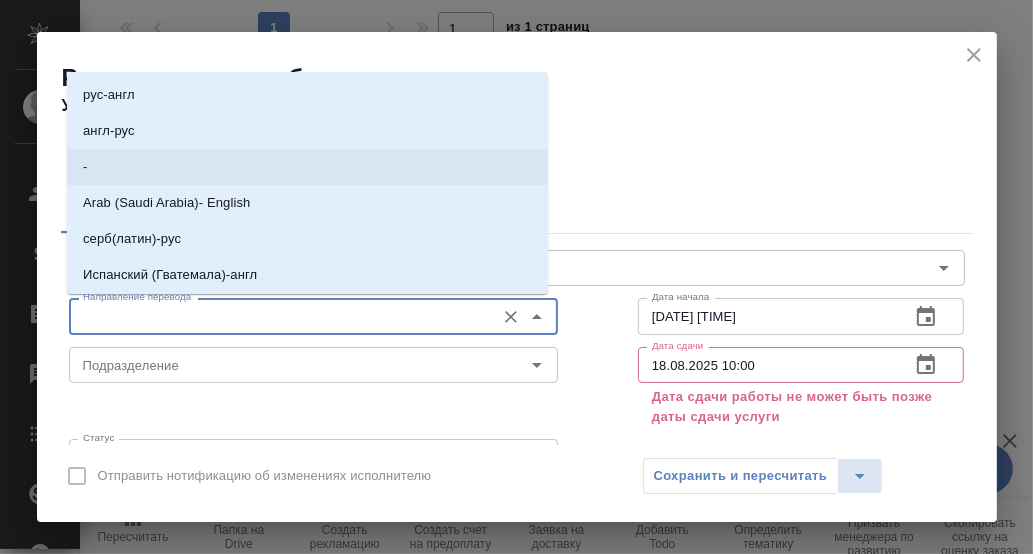 click on "-" at bounding box center (307, 167) 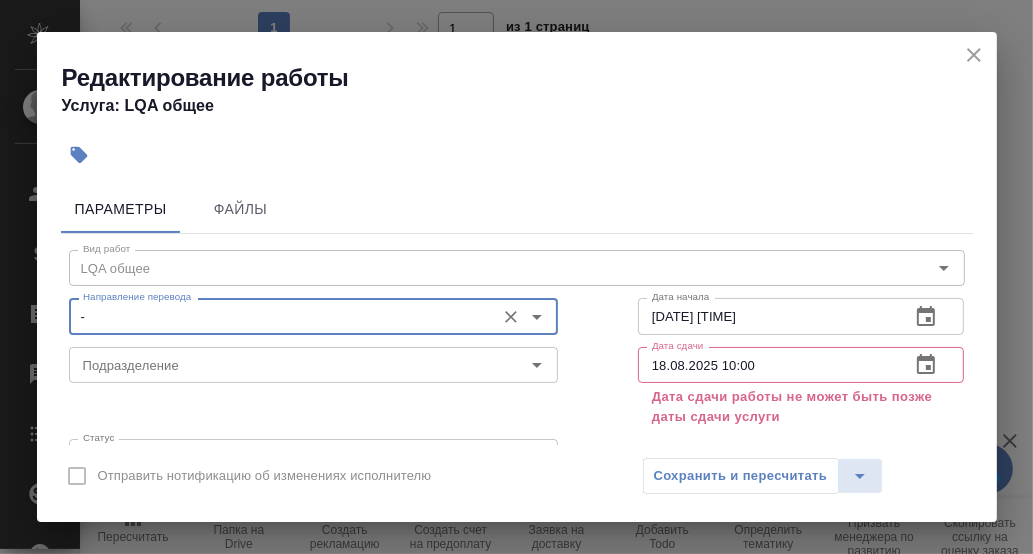 click 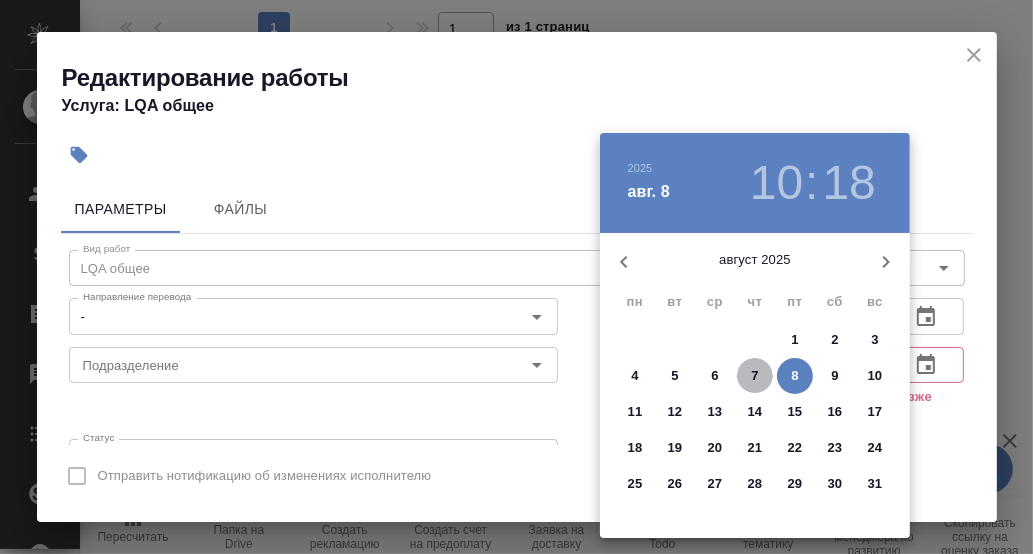 click on "7" at bounding box center [755, 376] 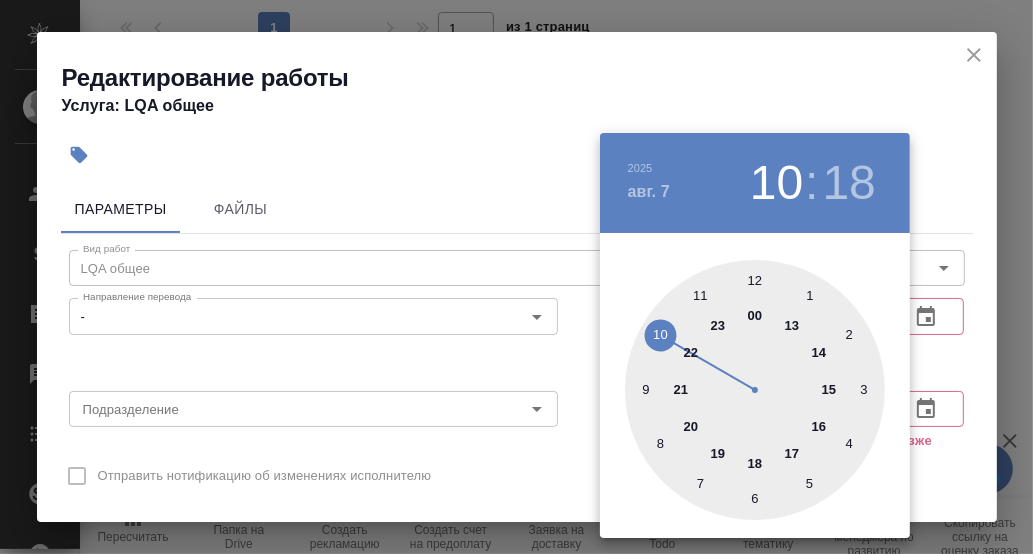 click at bounding box center (755, 390) 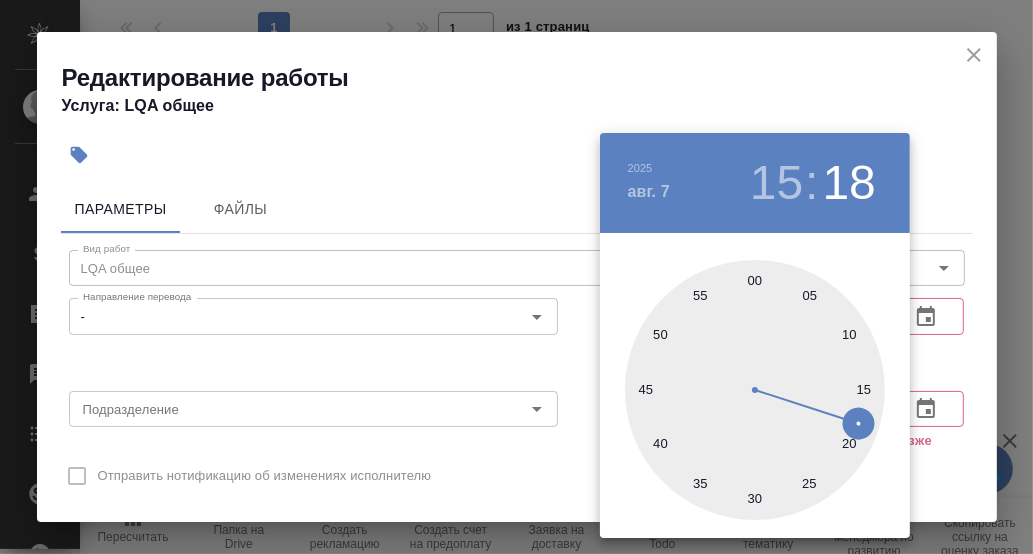 drag, startPoint x: 753, startPoint y: 280, endPoint x: 936, endPoint y: 294, distance: 183.53474 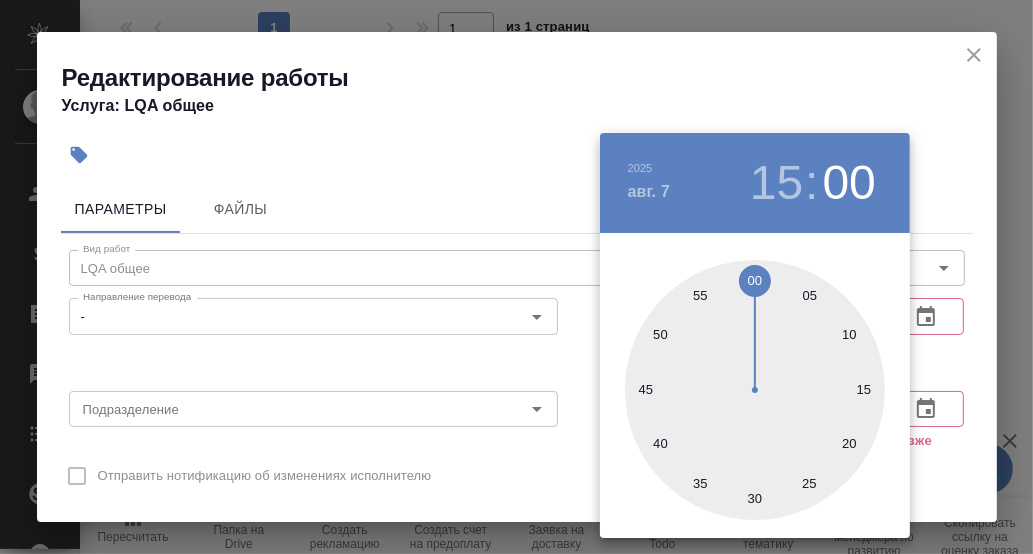click at bounding box center [516, 277] 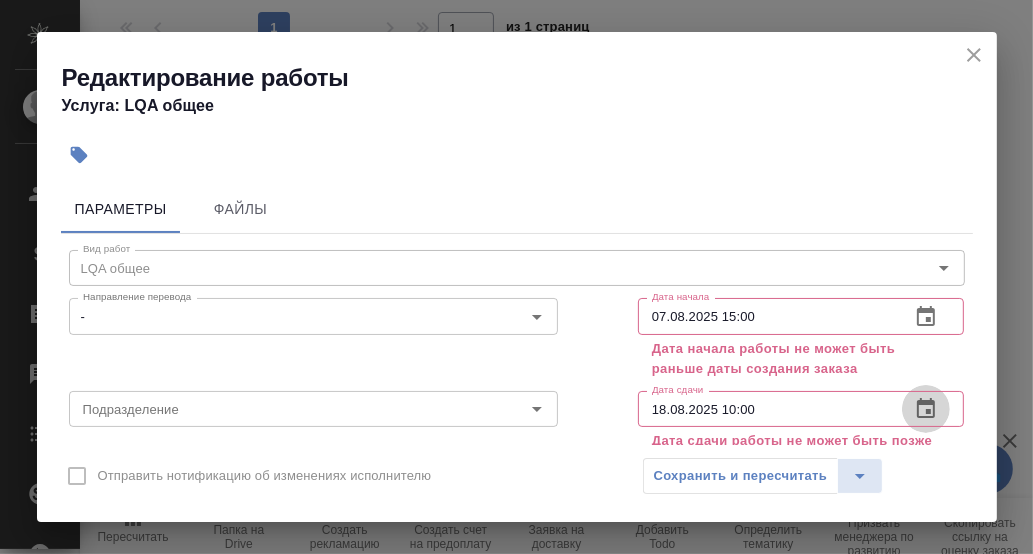 click 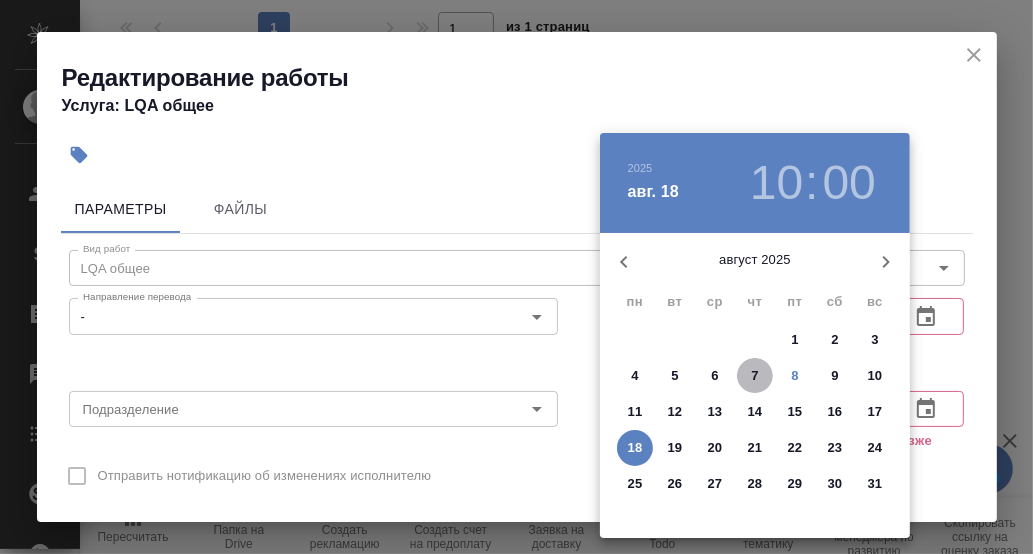 click on "7" at bounding box center [755, 376] 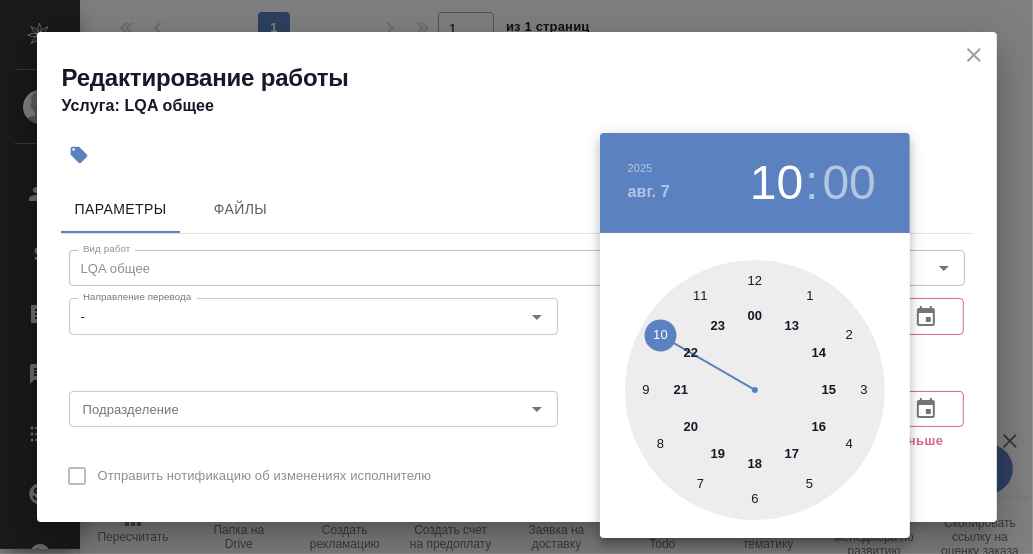 drag, startPoint x: 792, startPoint y: 450, endPoint x: 866, endPoint y: 424, distance: 78.434685 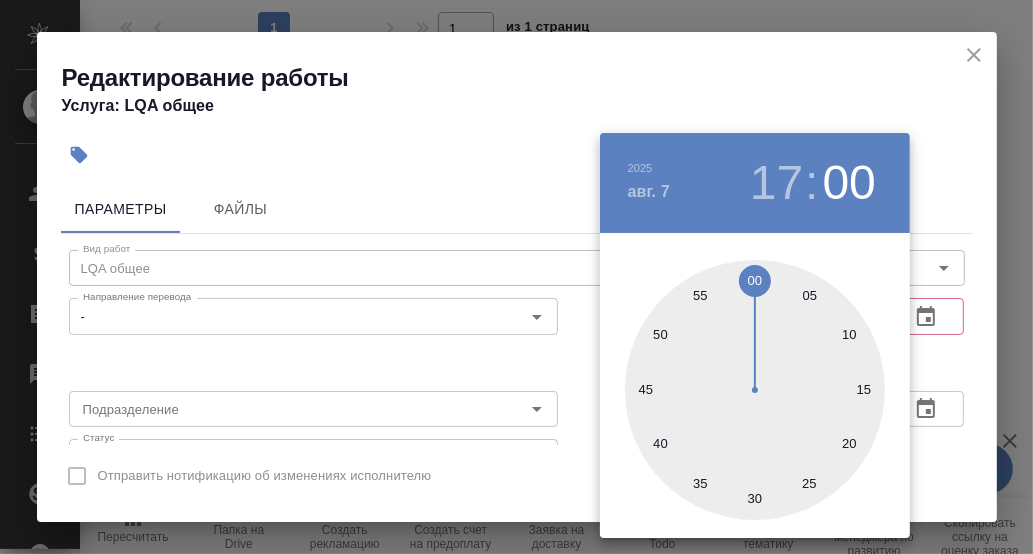 click at bounding box center [516, 277] 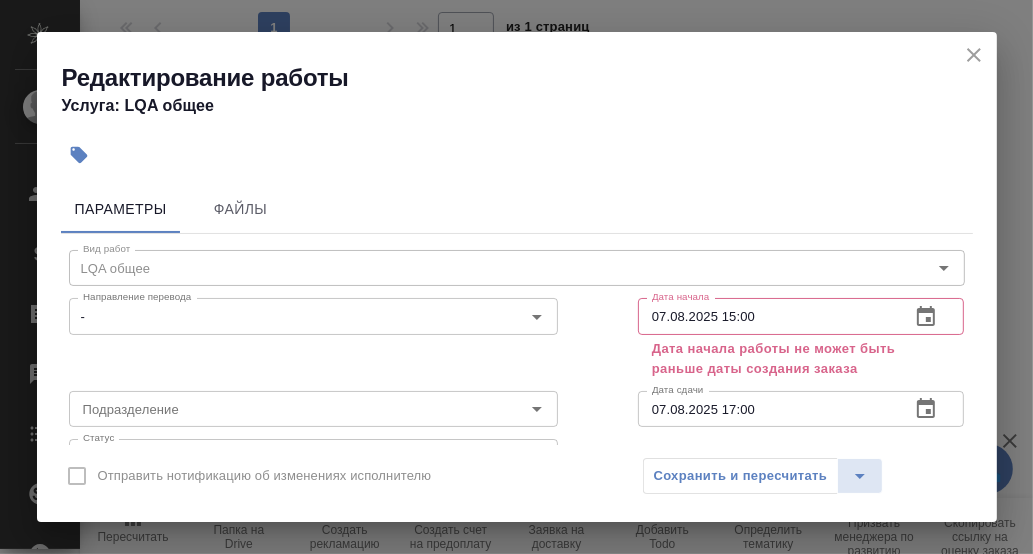 click 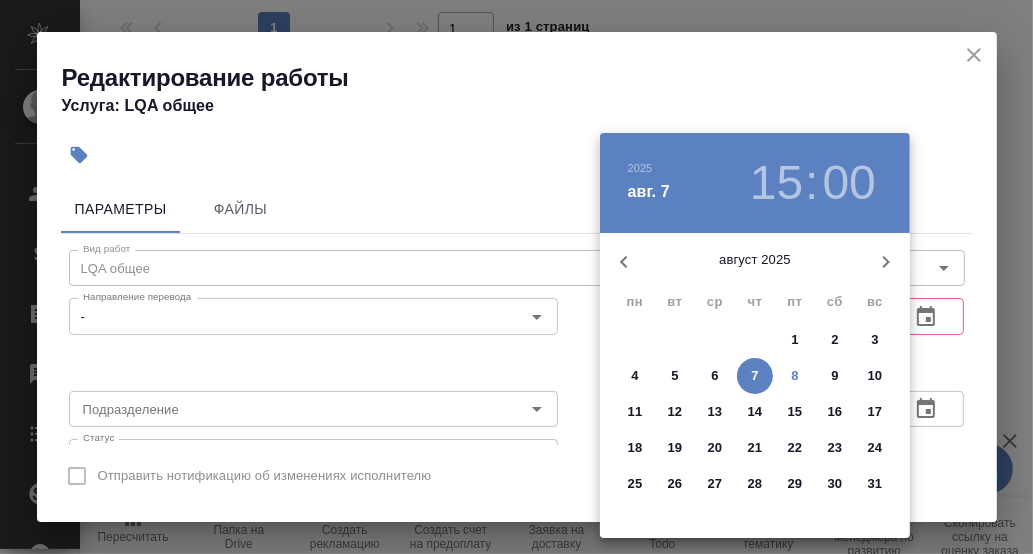 click on "7" at bounding box center [754, 376] 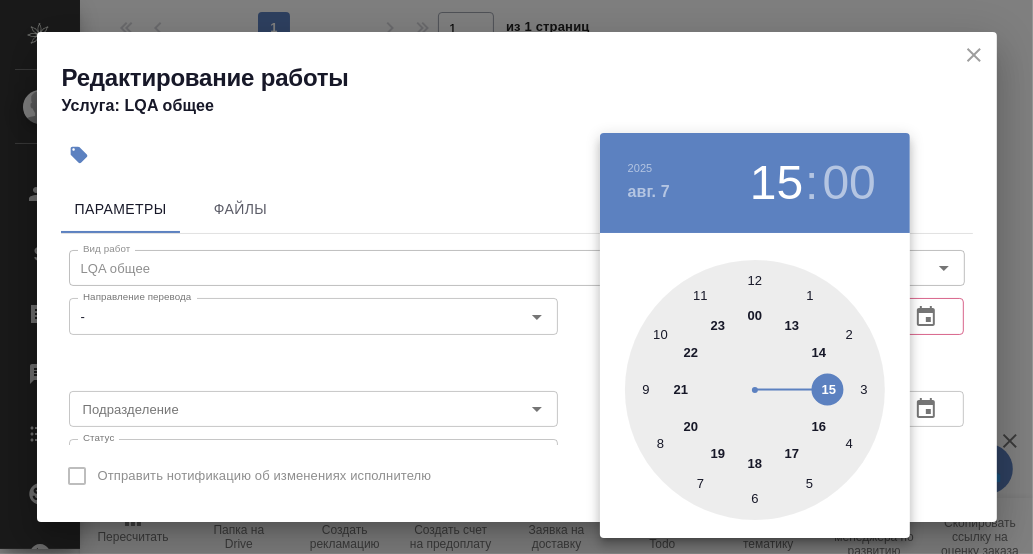 click at bounding box center (755, 390) 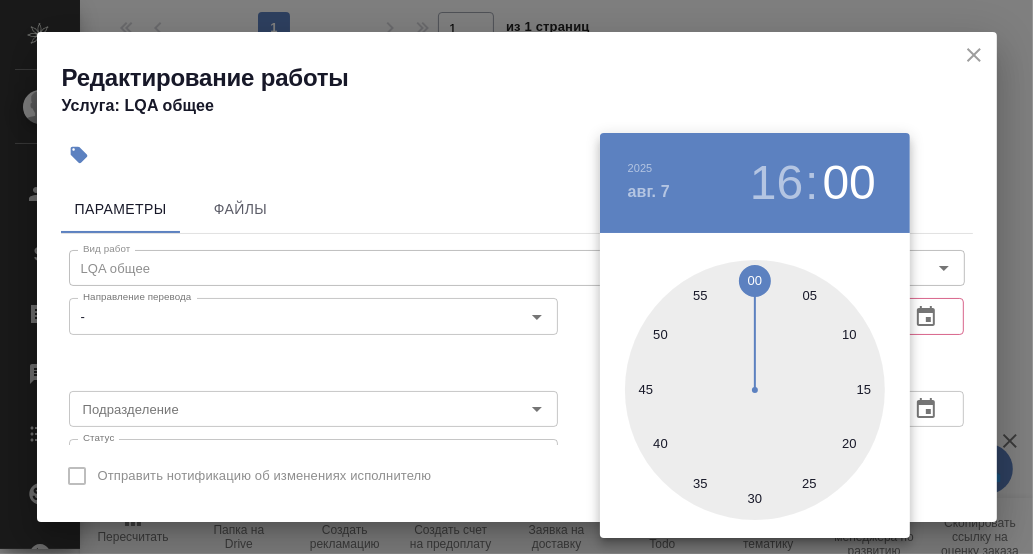 click at bounding box center [516, 277] 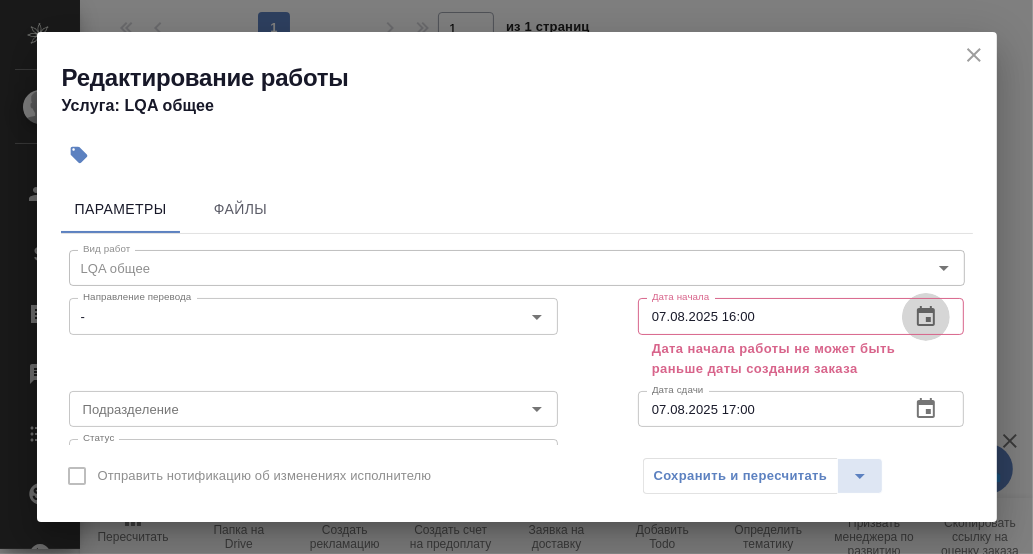 click 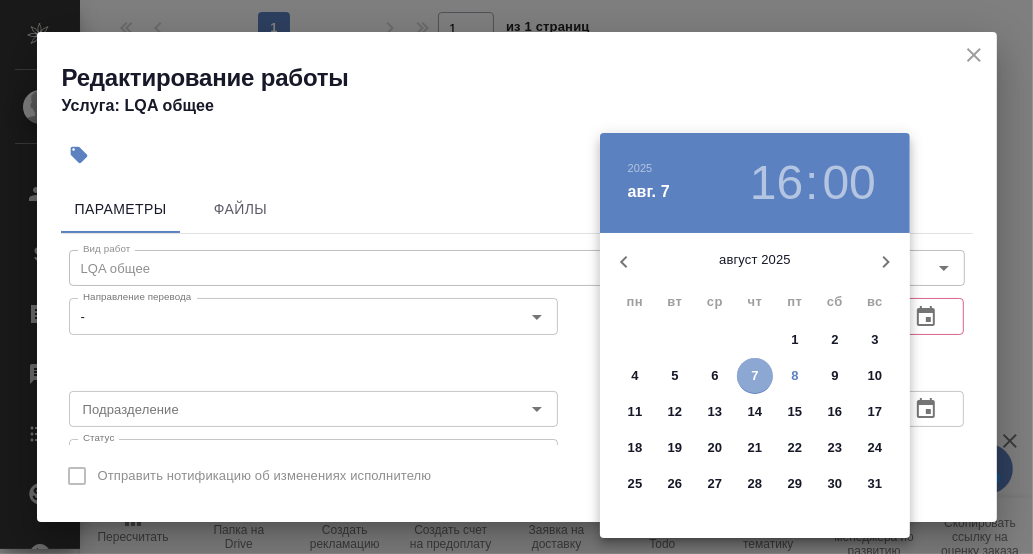 click on "7" at bounding box center (754, 376) 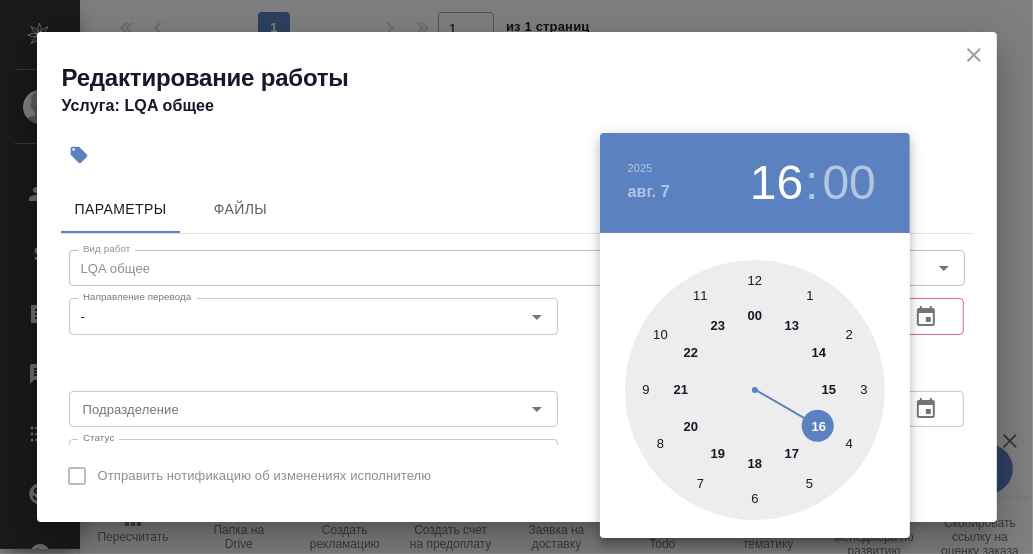 click at bounding box center (755, 390) 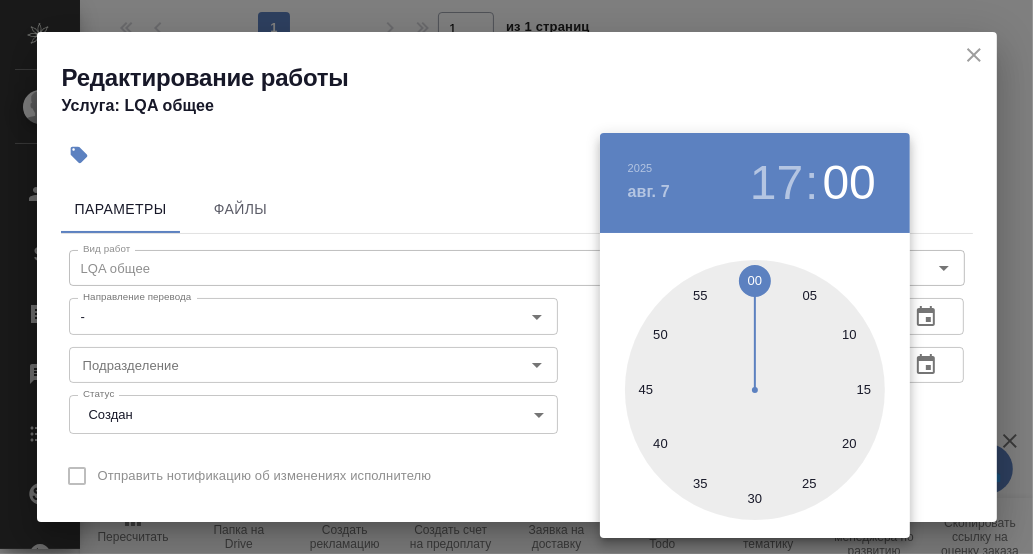 click at bounding box center [516, 277] 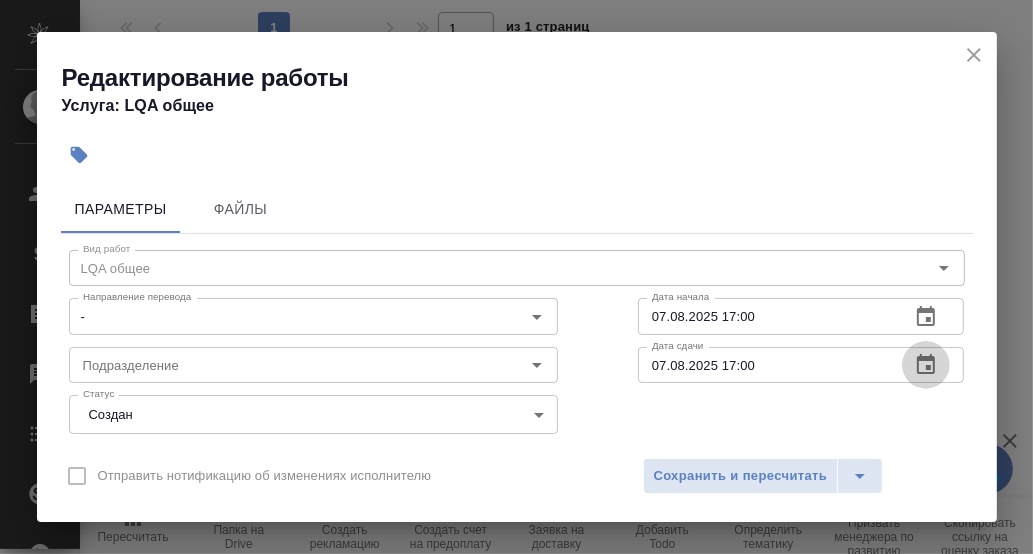 click 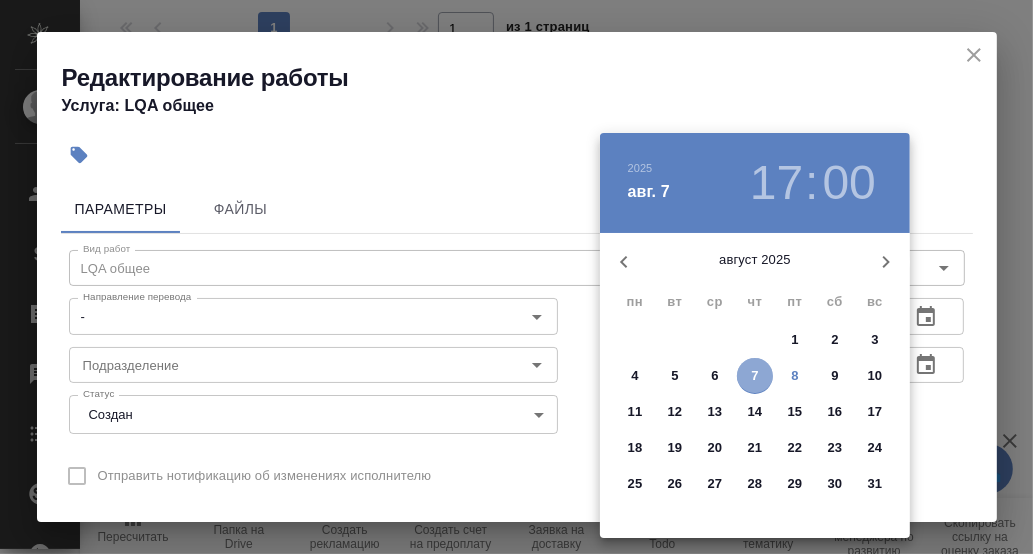 click on "7" at bounding box center (754, 376) 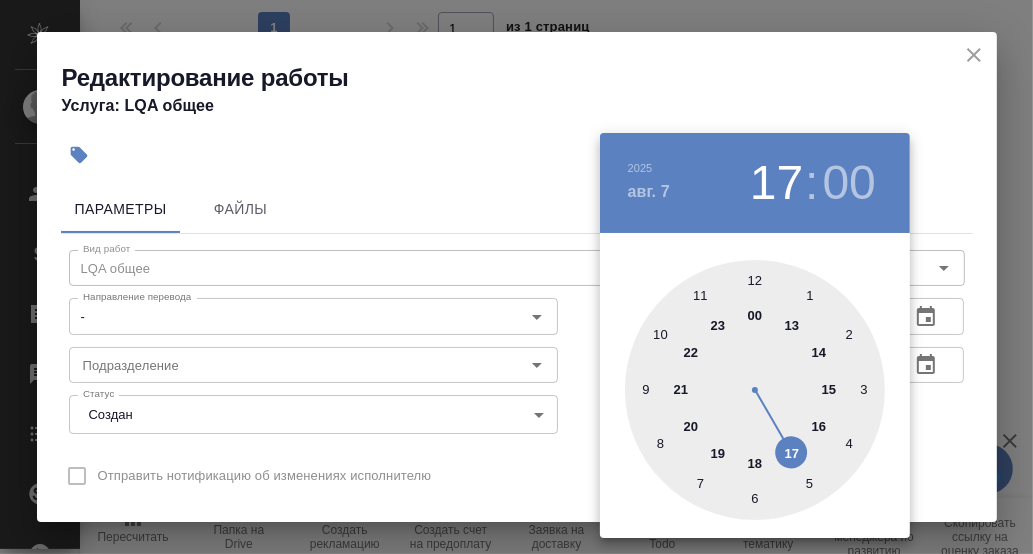click at bounding box center [755, 390] 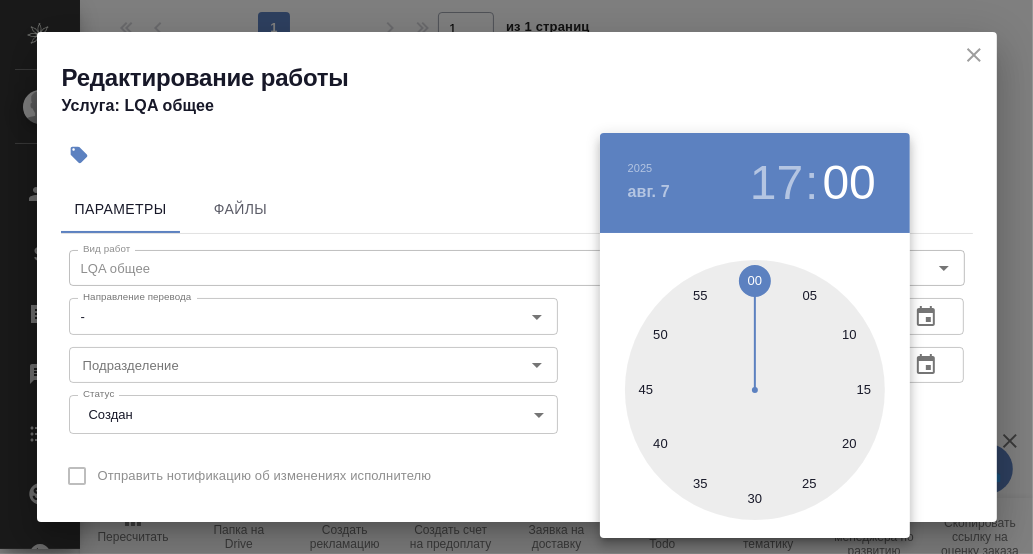 click at bounding box center [755, 390] 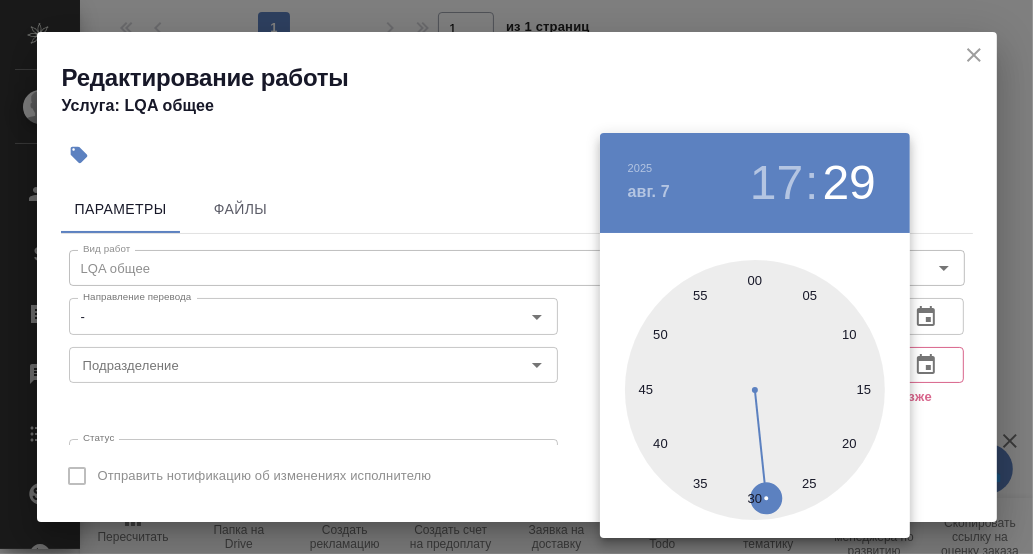 drag, startPoint x: 758, startPoint y: 502, endPoint x: 777, endPoint y: 486, distance: 24.839485 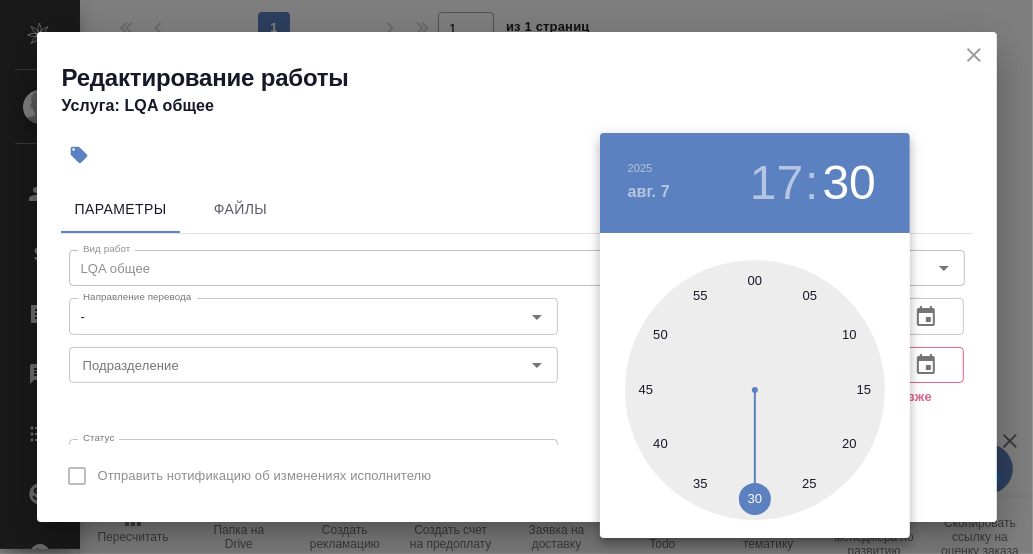 click at bounding box center (516, 277) 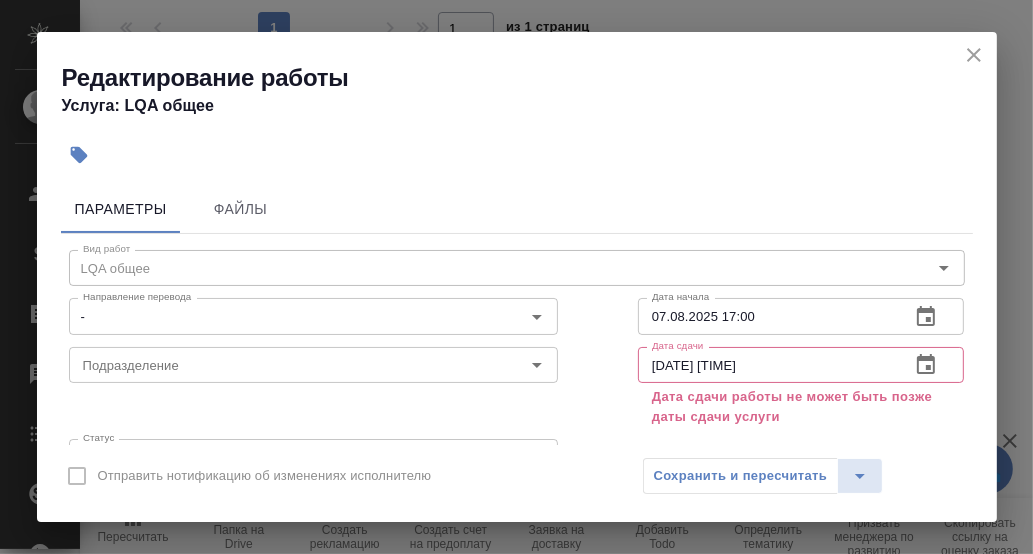 click 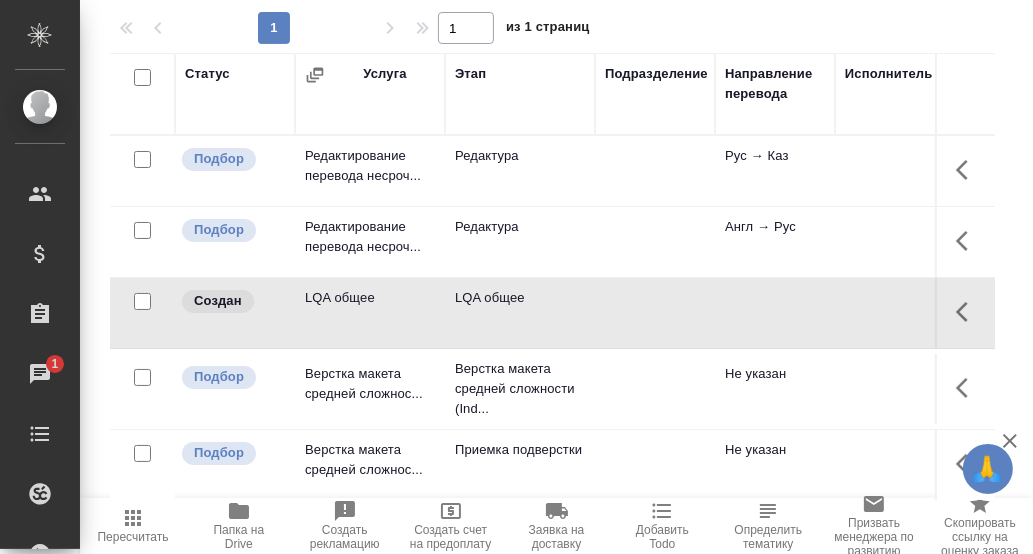 scroll, scrollTop: 0, scrollLeft: 0, axis: both 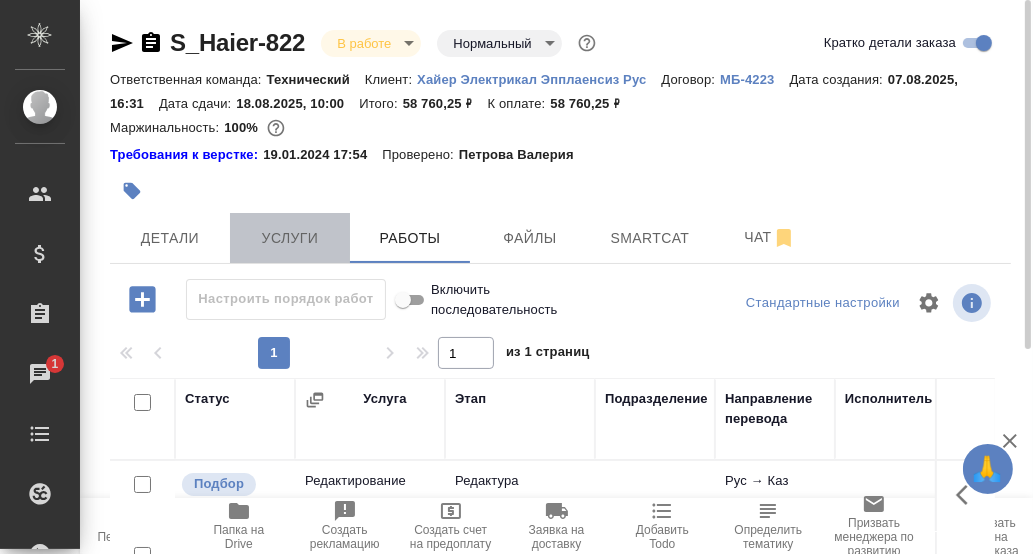 drag, startPoint x: 285, startPoint y: 234, endPoint x: 547, endPoint y: 271, distance: 264.5997 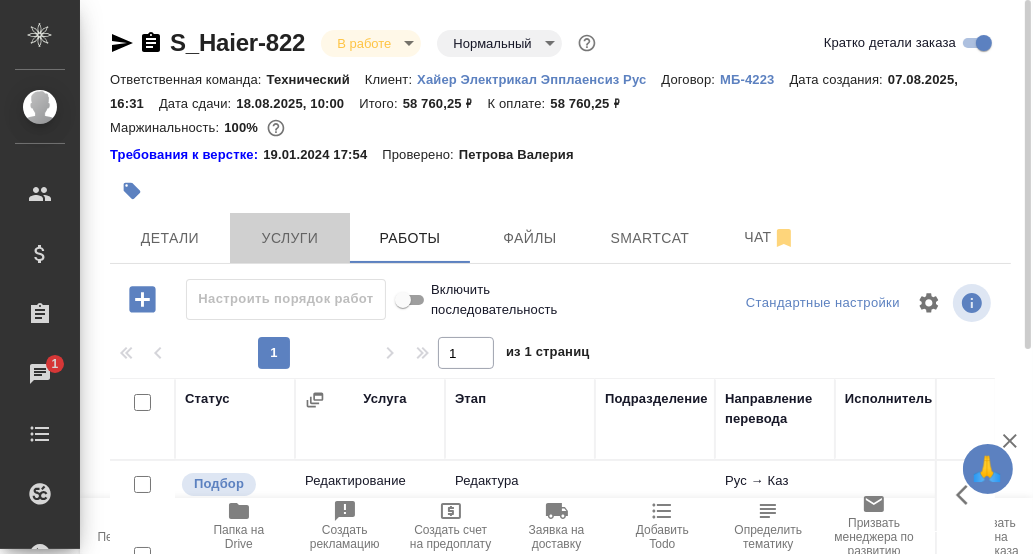click on "Услуги" at bounding box center [290, 238] 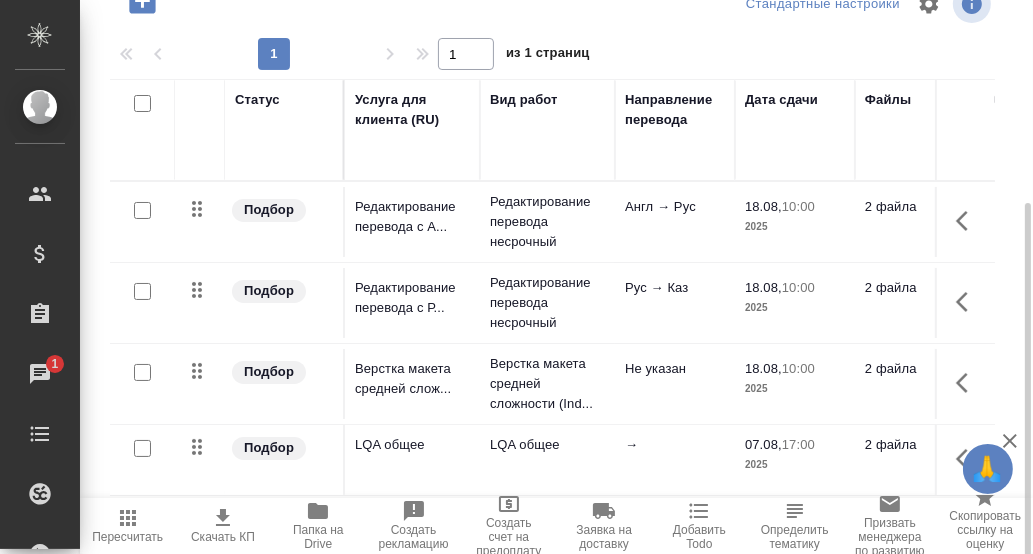 scroll, scrollTop: 305, scrollLeft: 0, axis: vertical 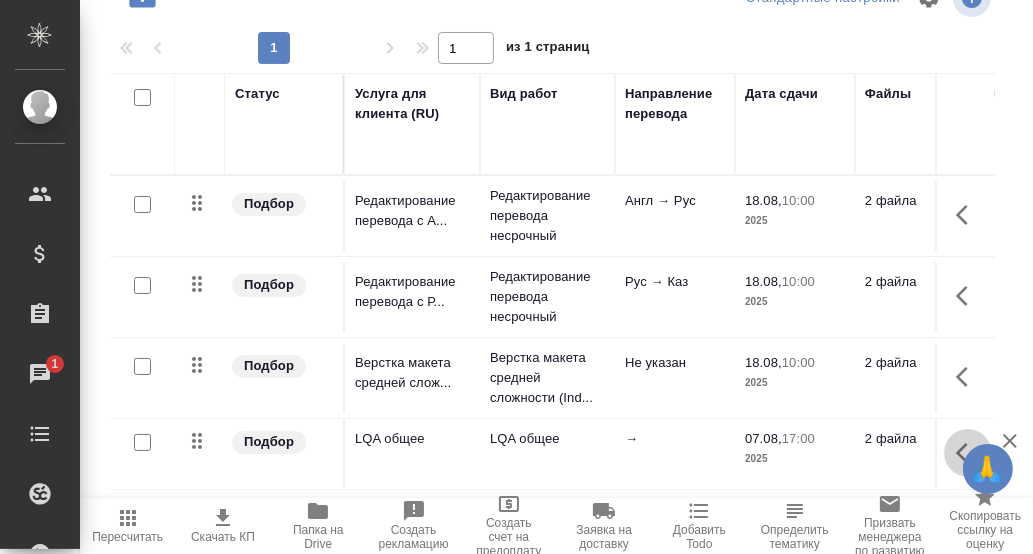 click at bounding box center [968, 453] 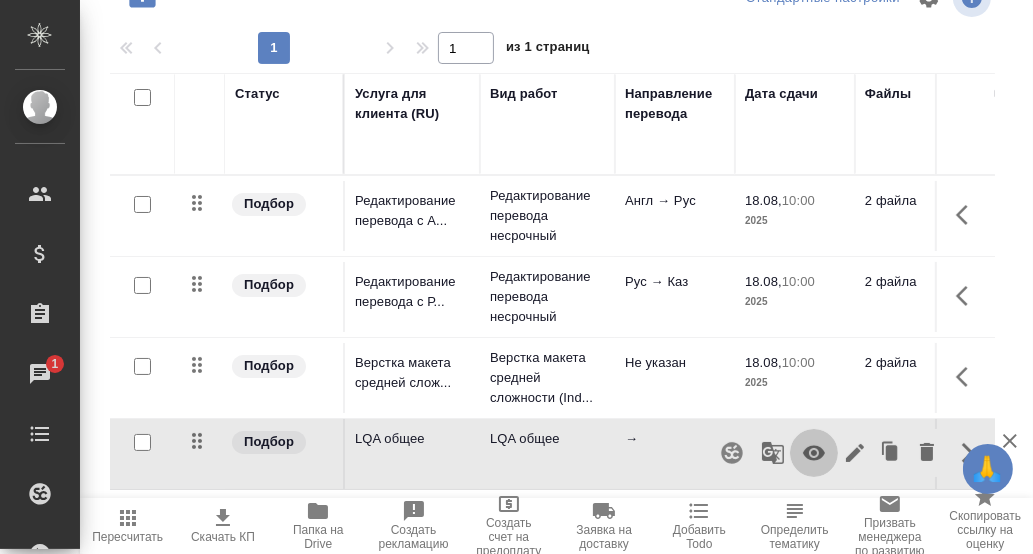 click 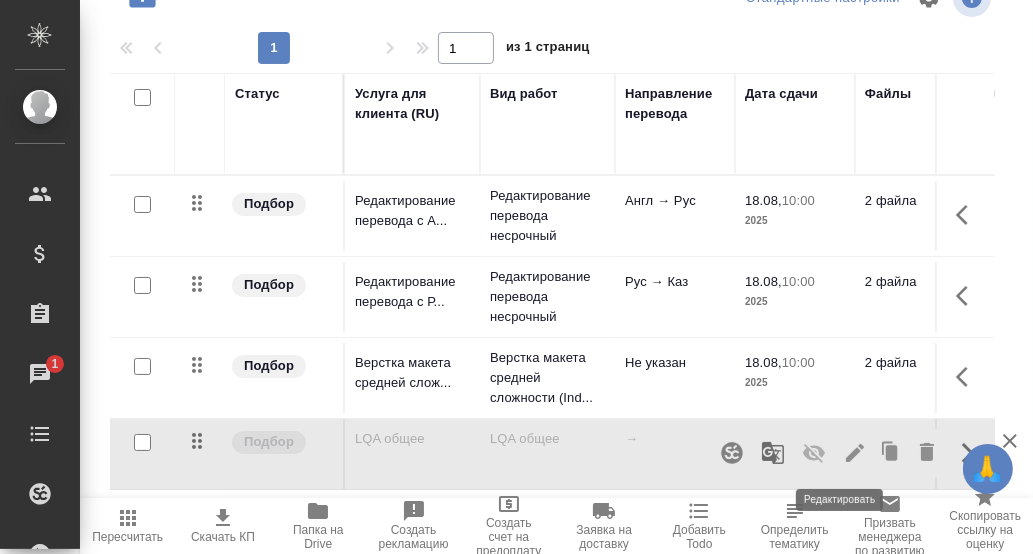 click 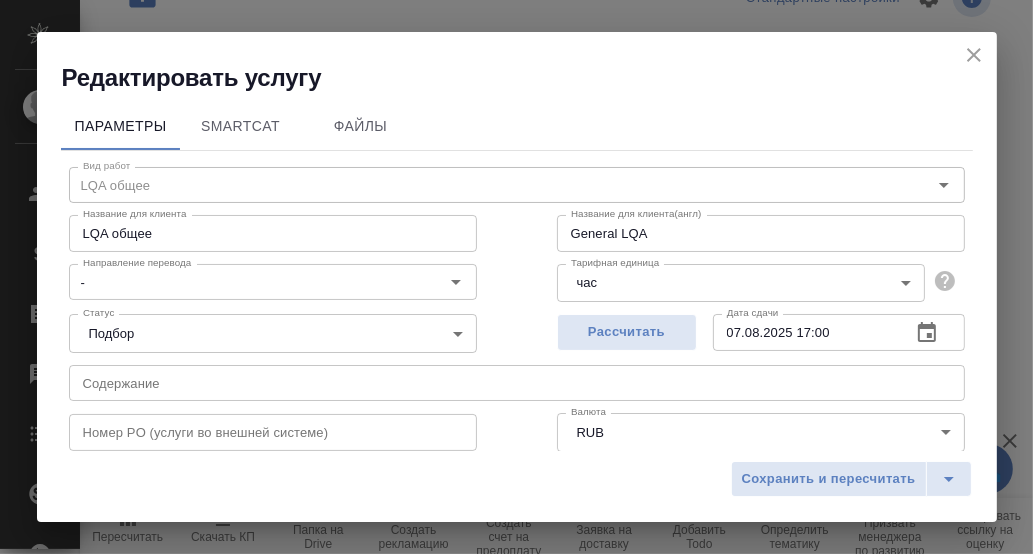 click 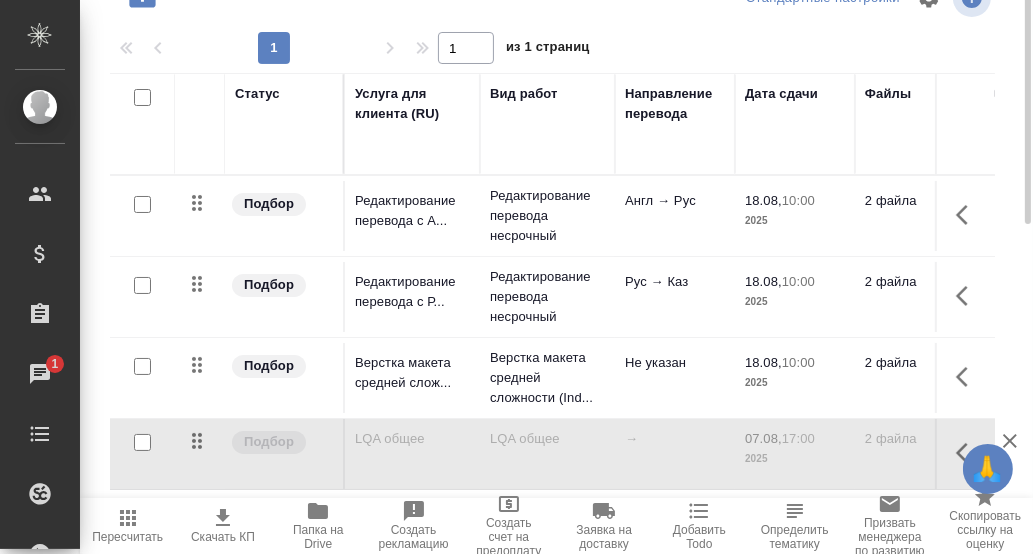 scroll, scrollTop: 0, scrollLeft: 0, axis: both 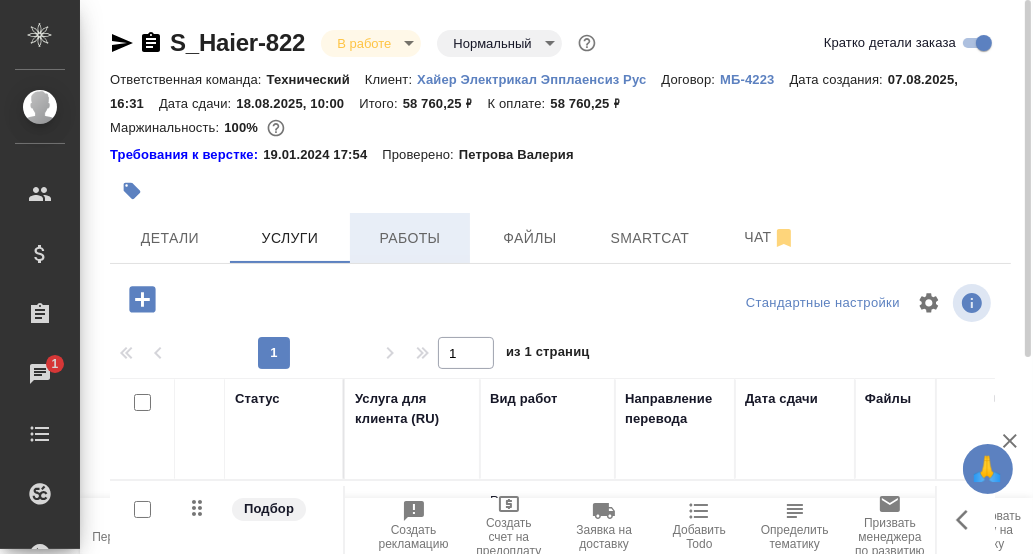 drag, startPoint x: 431, startPoint y: 237, endPoint x: 478, endPoint y: 235, distance: 47.042534 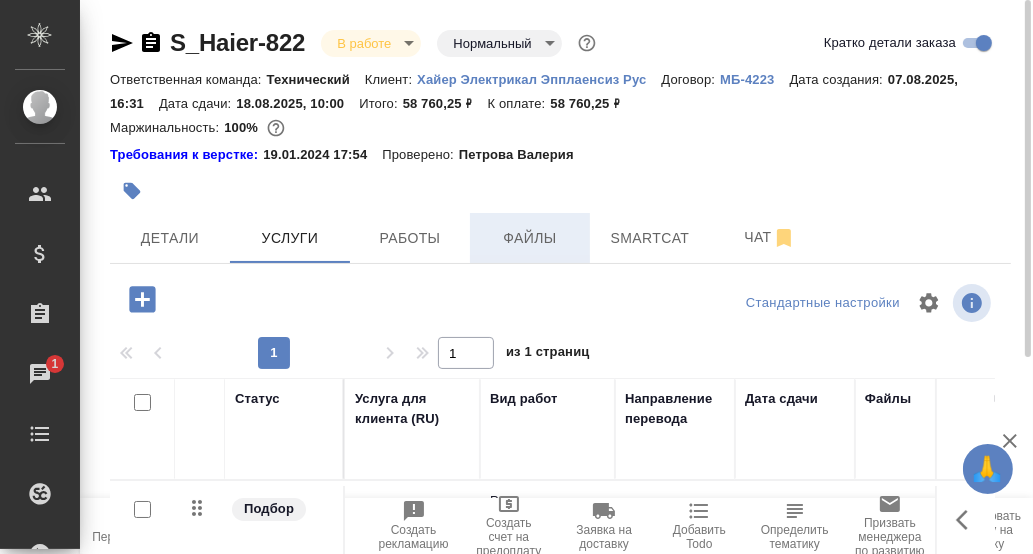 click on "Работы" at bounding box center [410, 238] 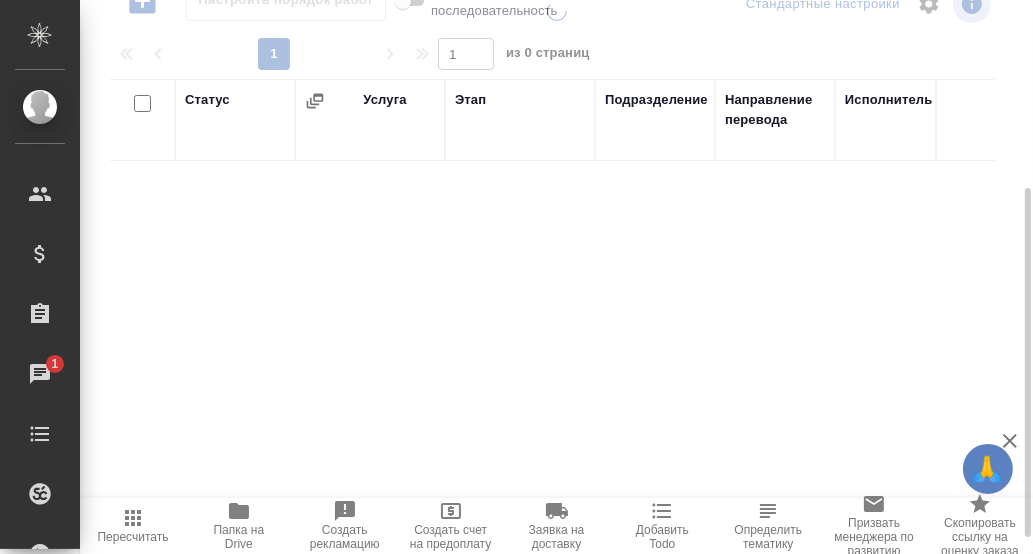 scroll, scrollTop: 325, scrollLeft: 0, axis: vertical 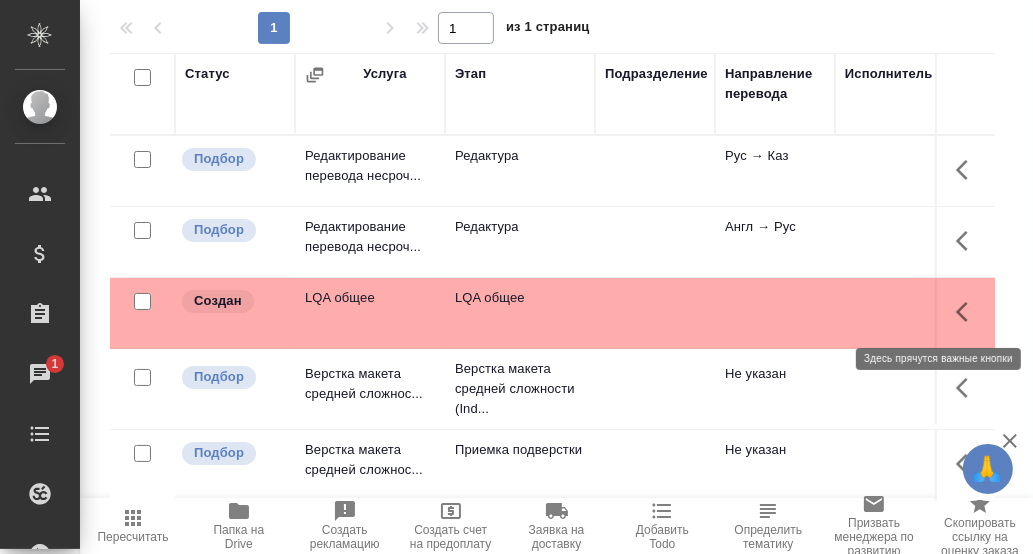 drag, startPoint x: 931, startPoint y: 310, endPoint x: 921, endPoint y: 311, distance: 10.049875 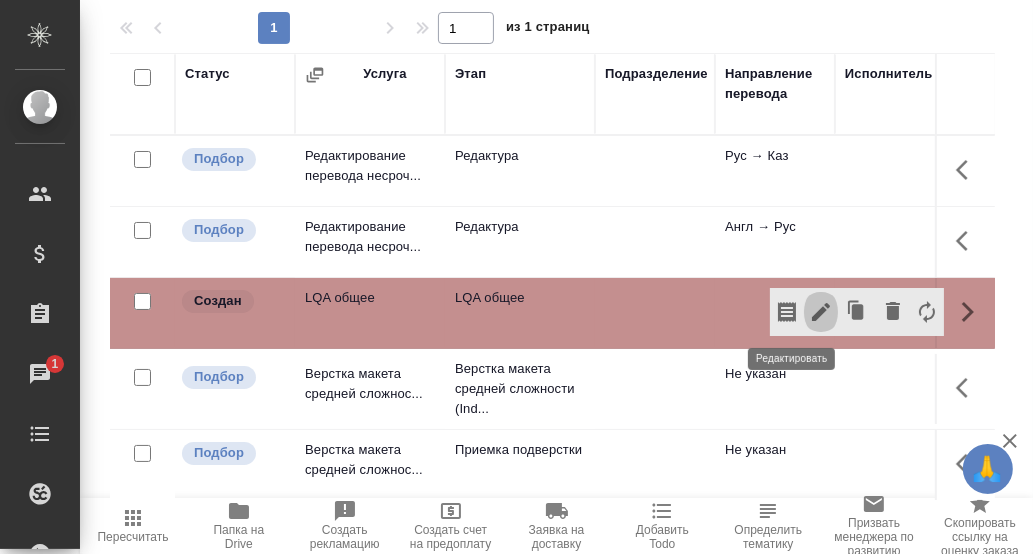 click 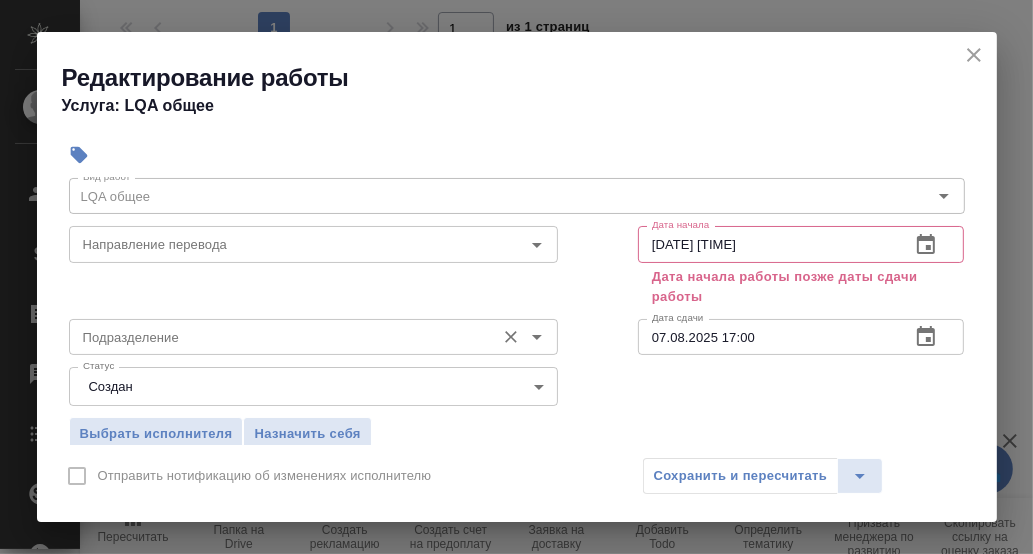 scroll, scrollTop: 99, scrollLeft: 0, axis: vertical 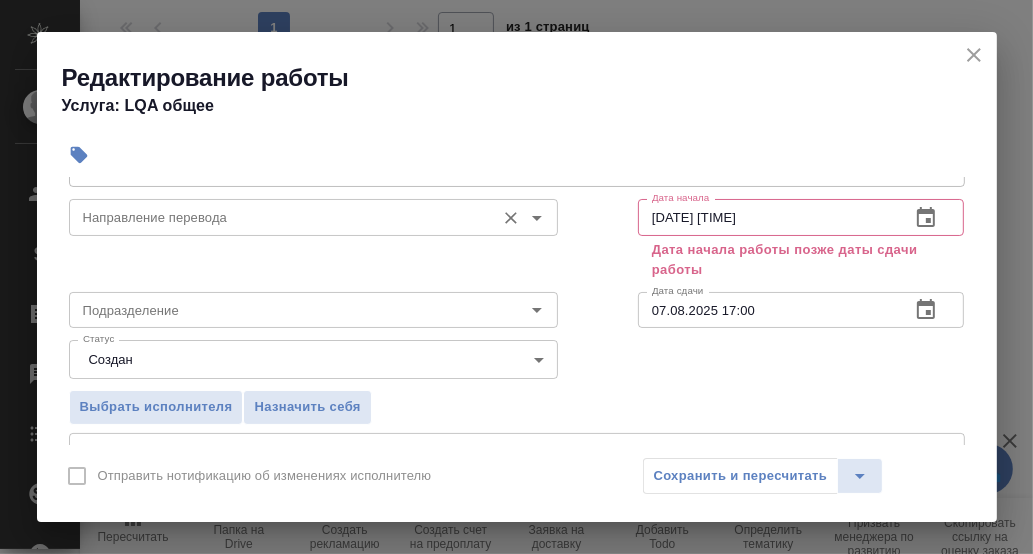click on "Направление перевода" at bounding box center (313, 217) 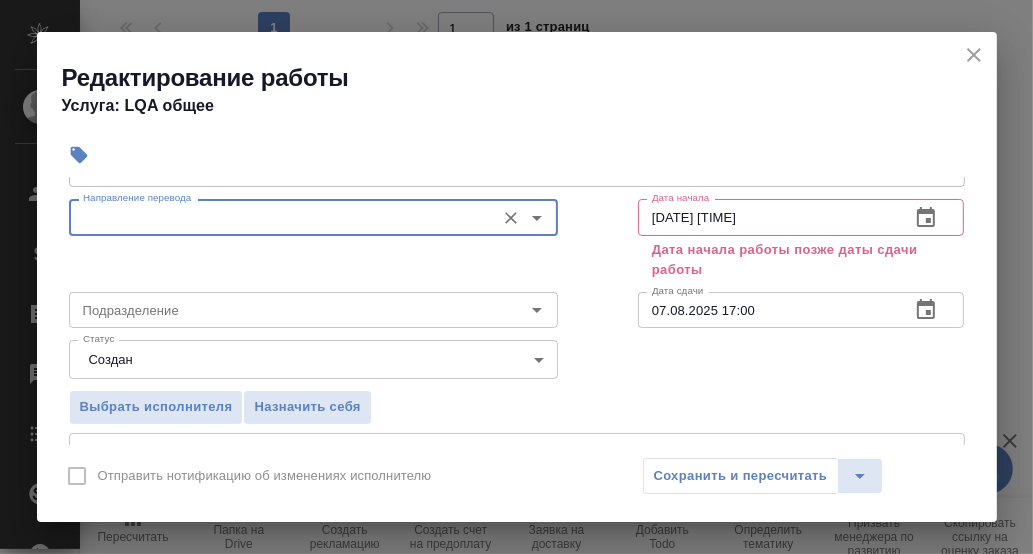 click on "Направление перевода" at bounding box center (280, 217) 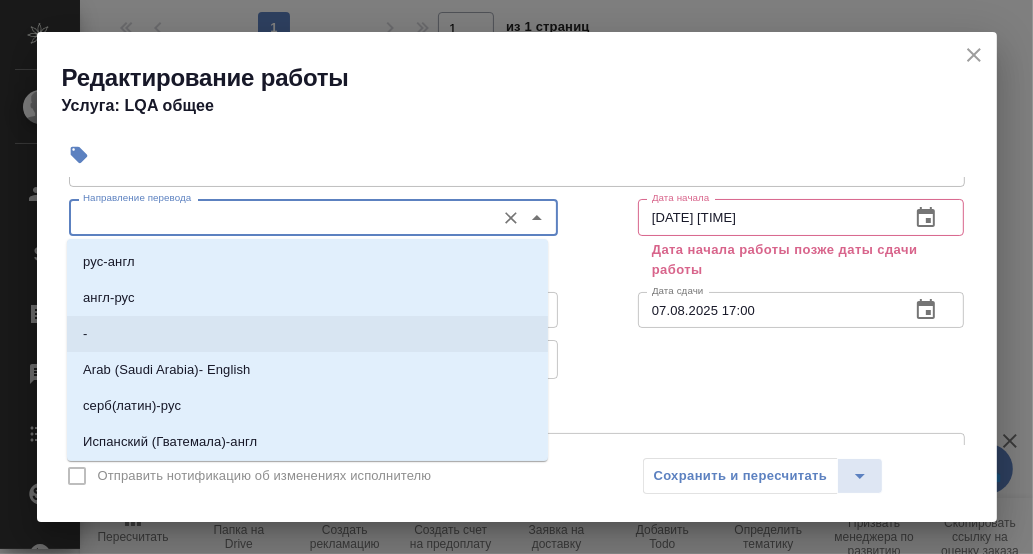 click on "-" at bounding box center [307, 334] 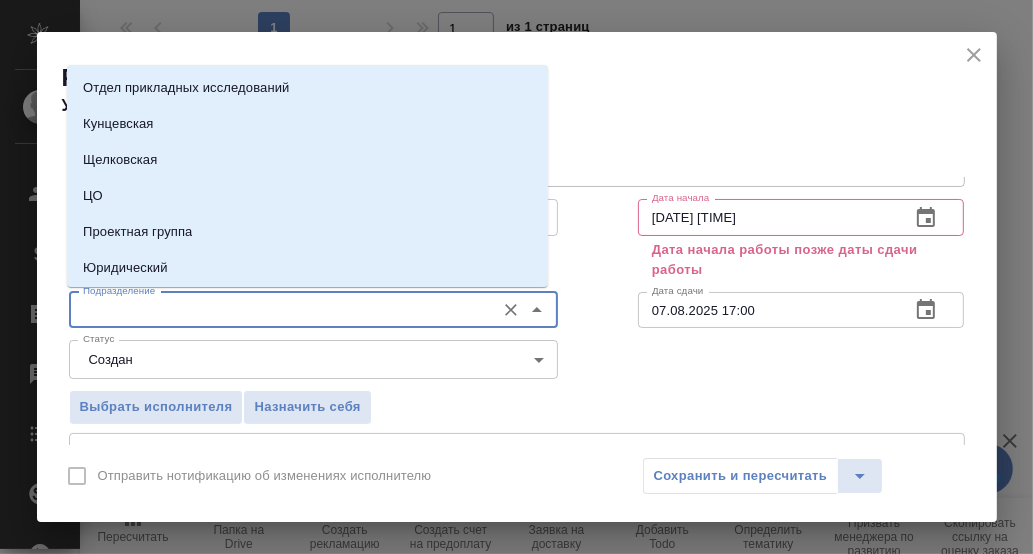 click on "Подразделение" at bounding box center [280, 310] 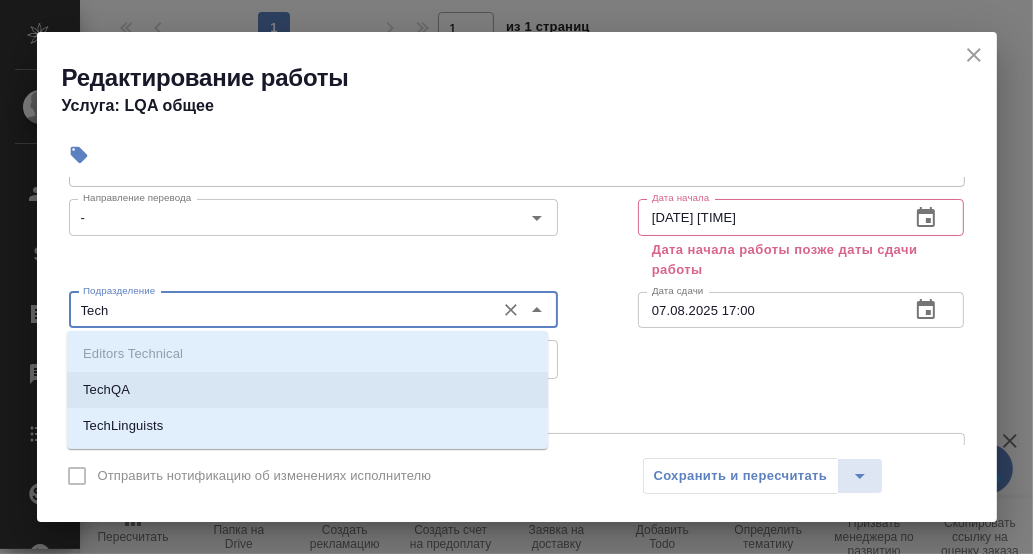 drag, startPoint x: 113, startPoint y: 385, endPoint x: 129, endPoint y: 380, distance: 16.763054 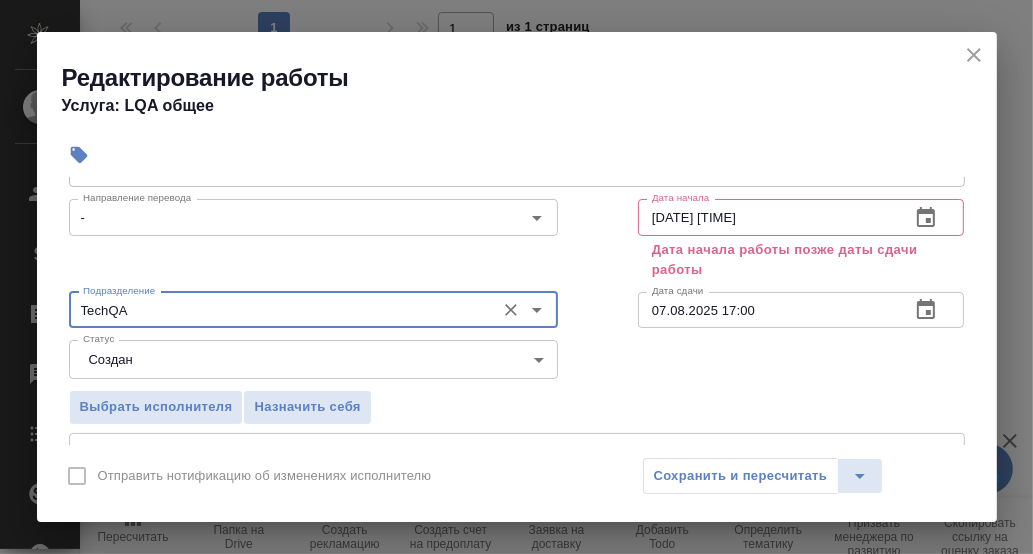 type on "TechQA" 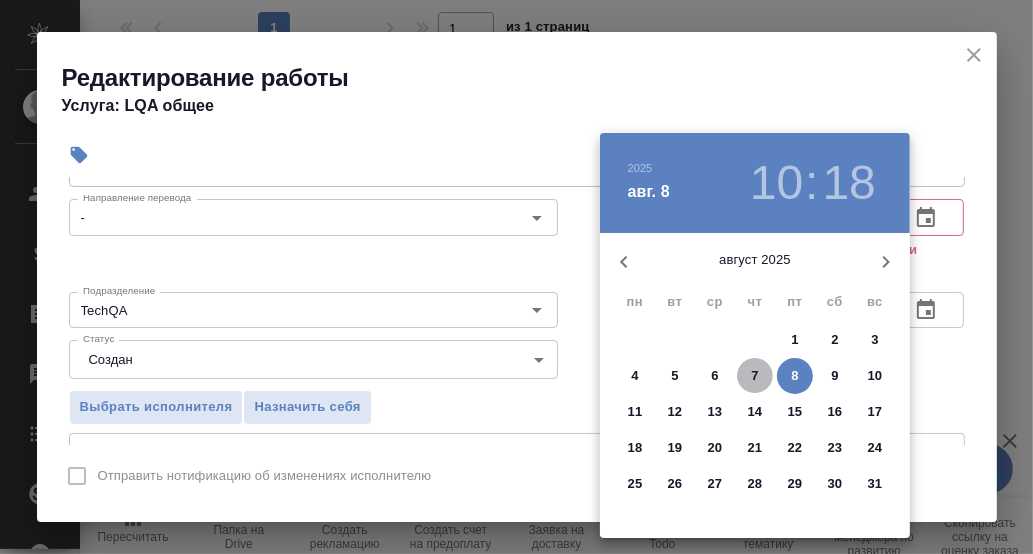 click on "7" at bounding box center (755, 376) 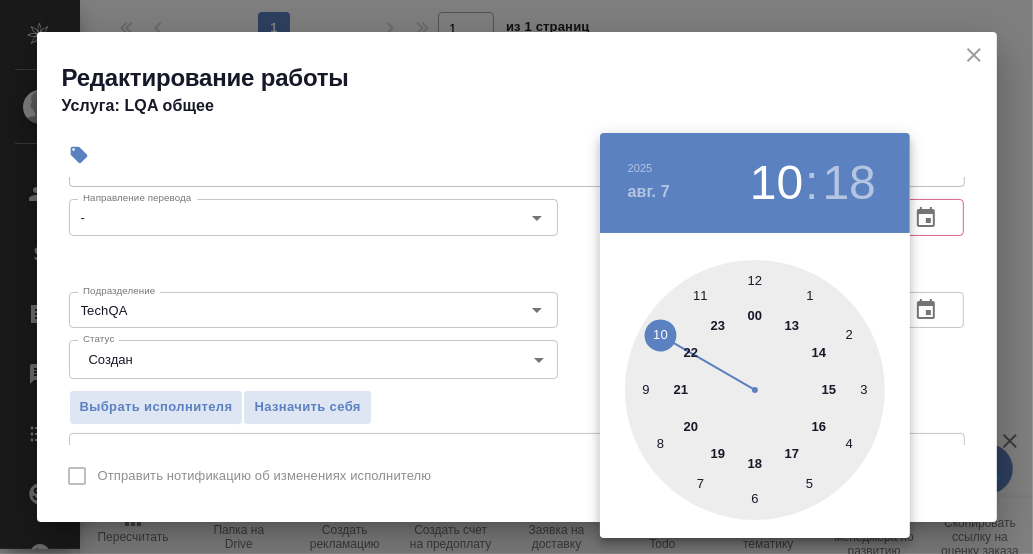 click at bounding box center [516, 277] 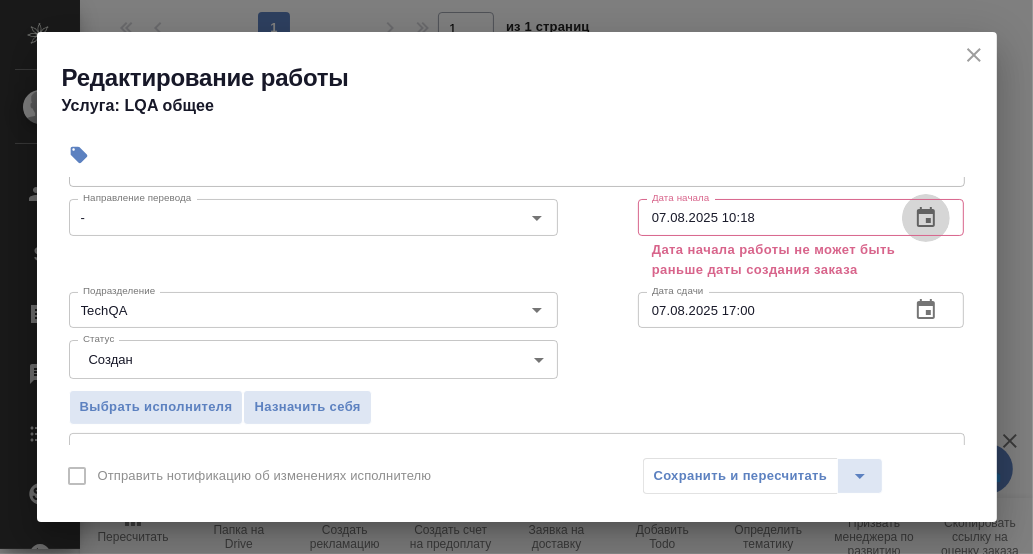 click 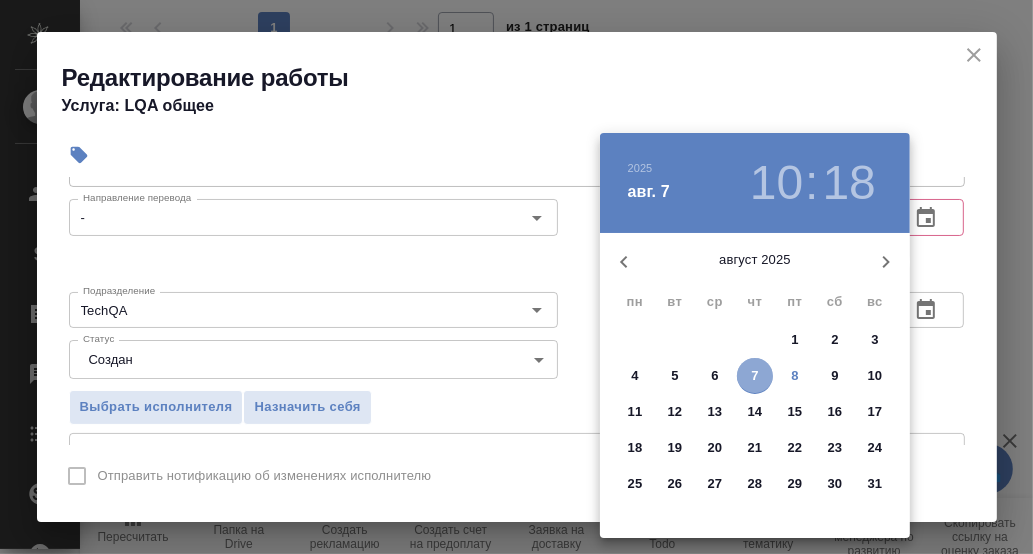 click on "7" at bounding box center (754, 376) 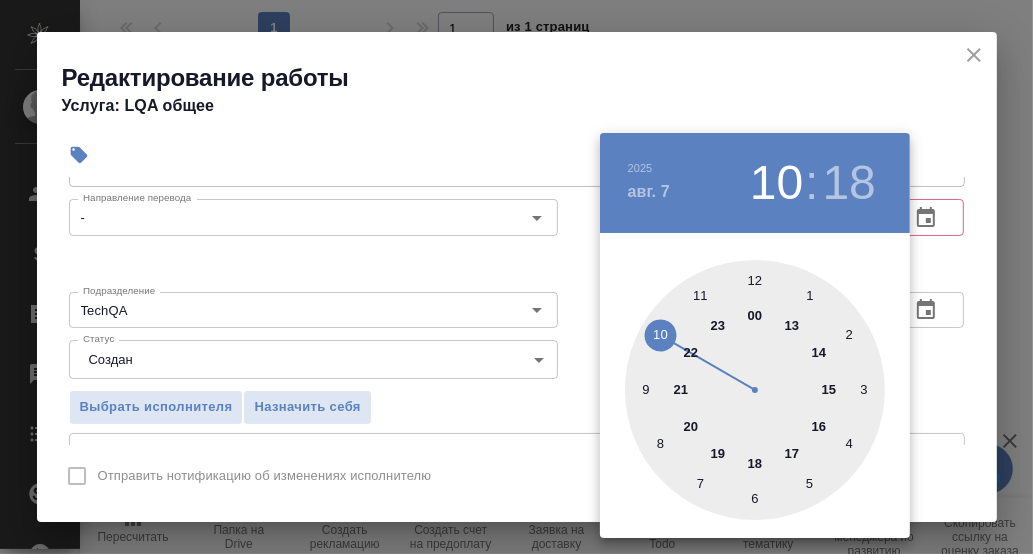 click at bounding box center (755, 390) 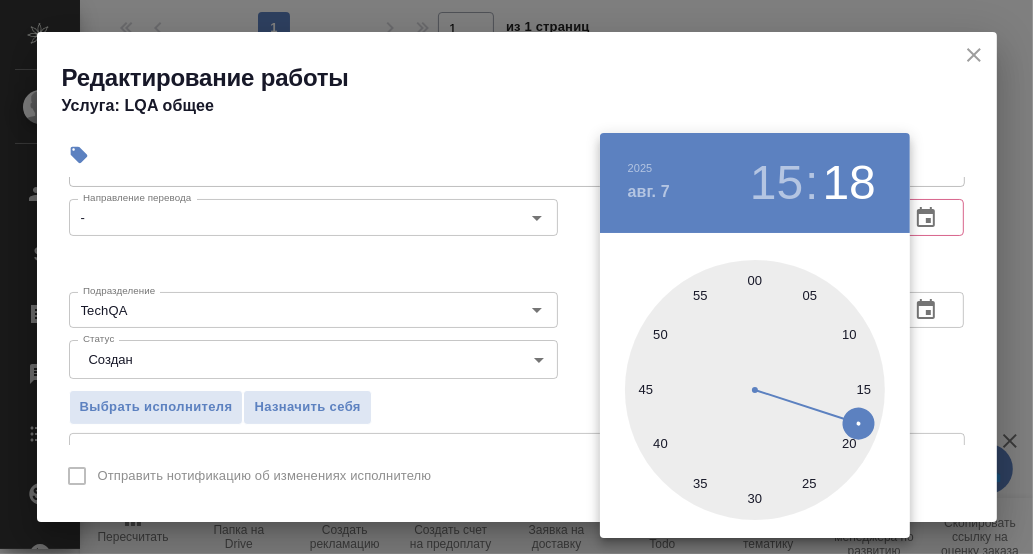 drag, startPoint x: 754, startPoint y: 281, endPoint x: 934, endPoint y: 304, distance: 181.4635 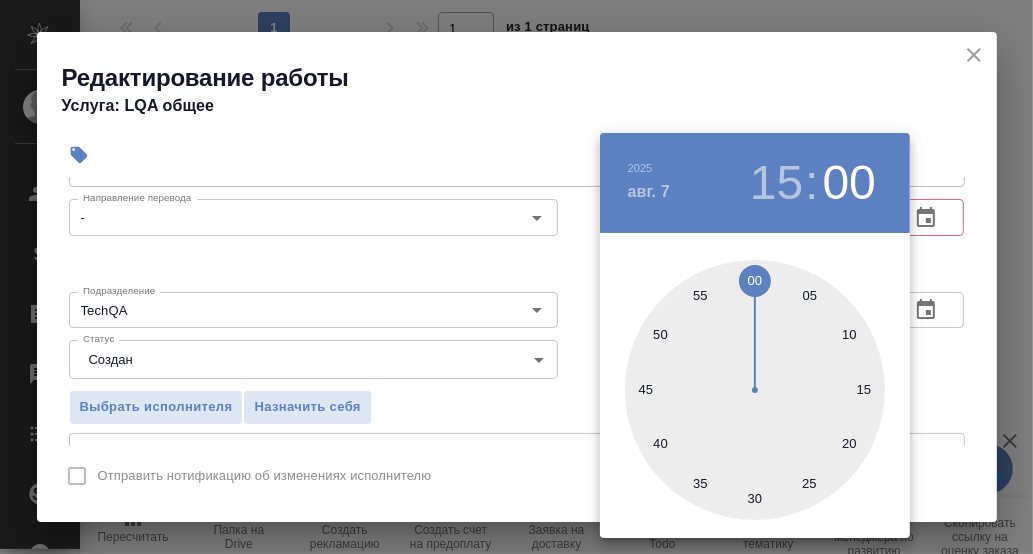 click at bounding box center (516, 277) 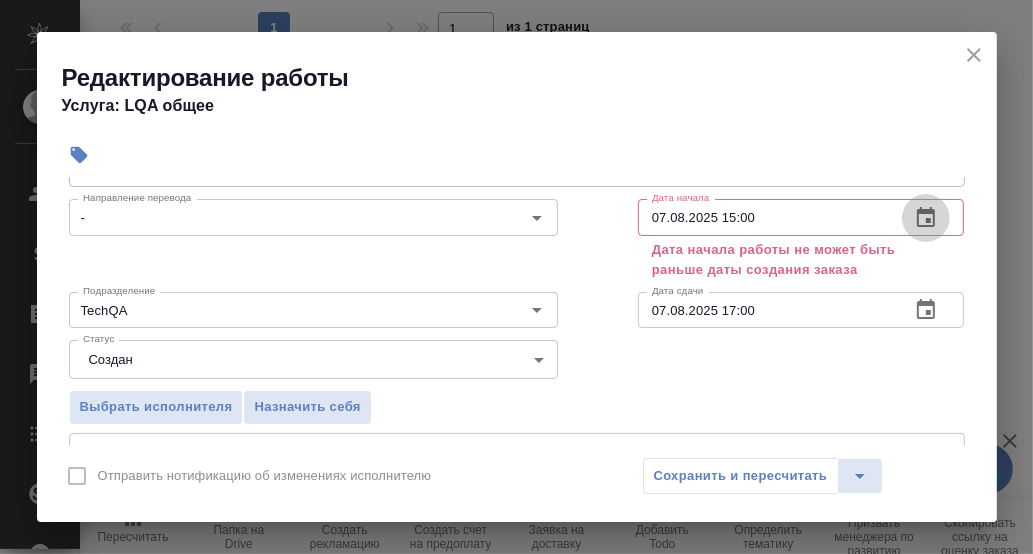 click 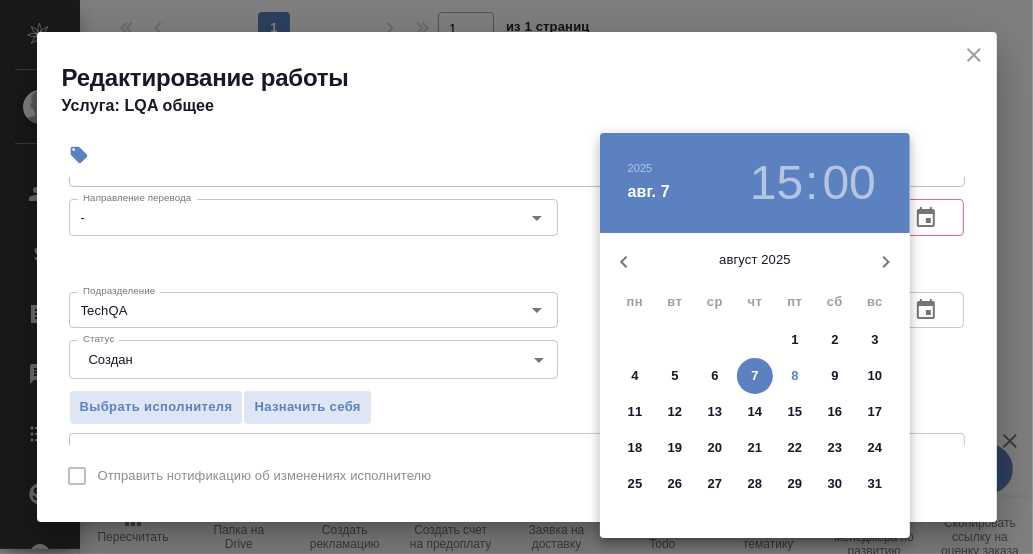 click on "7" at bounding box center [755, 376] 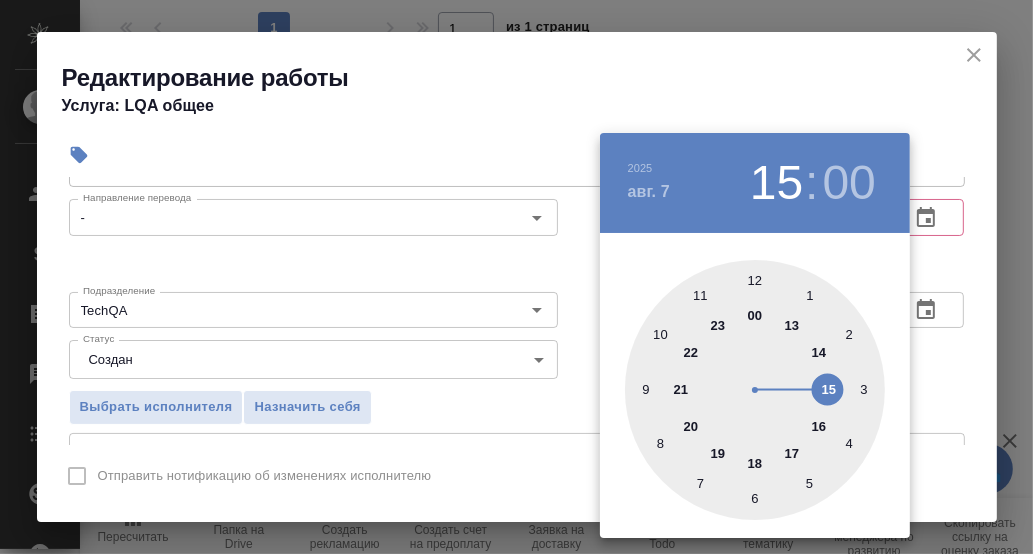 click at bounding box center [755, 390] 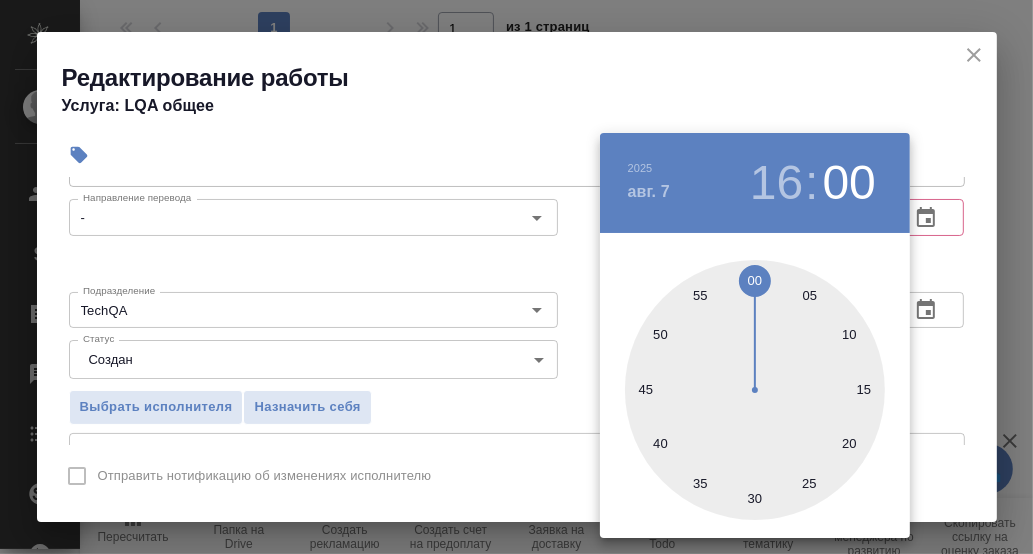 click at bounding box center [516, 277] 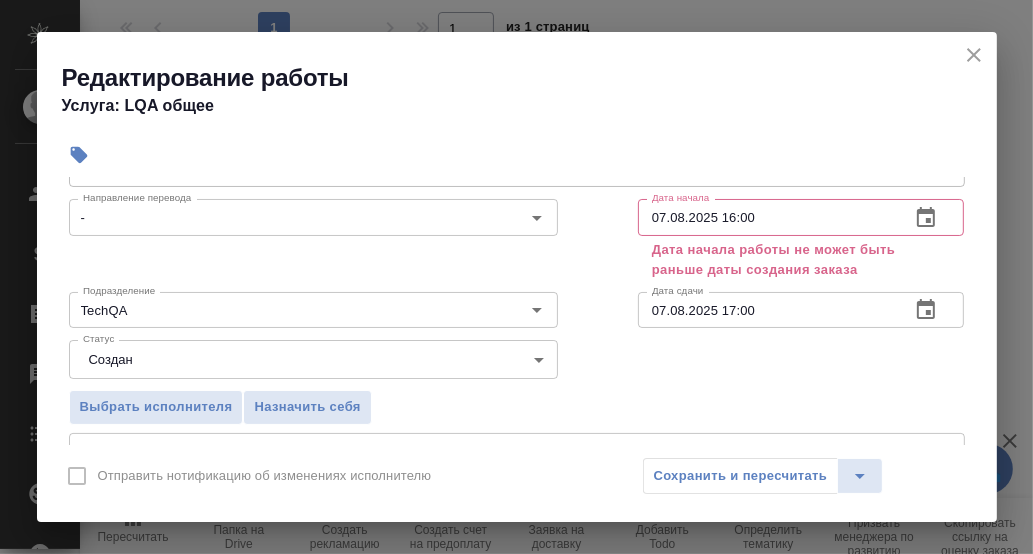 click 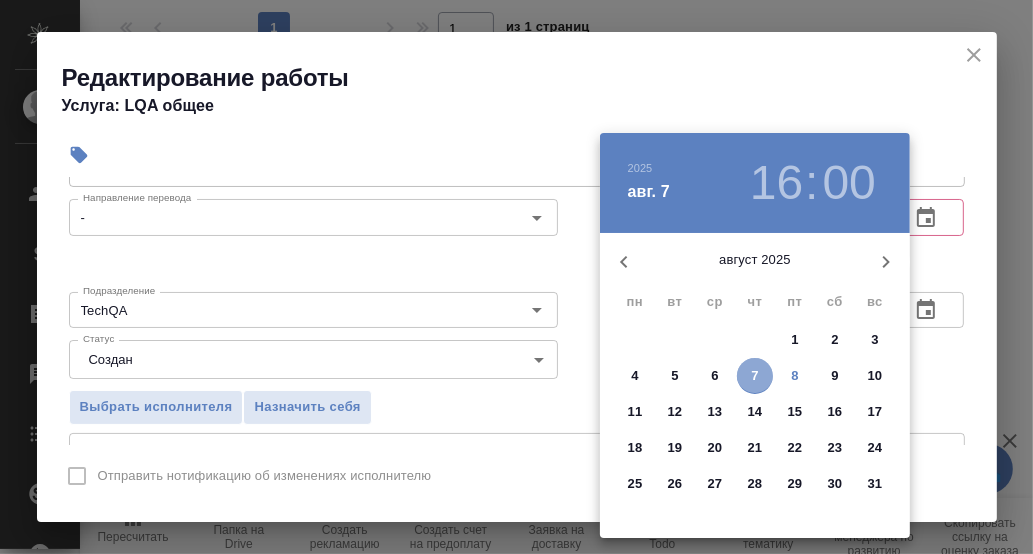 click on "7" at bounding box center [754, 376] 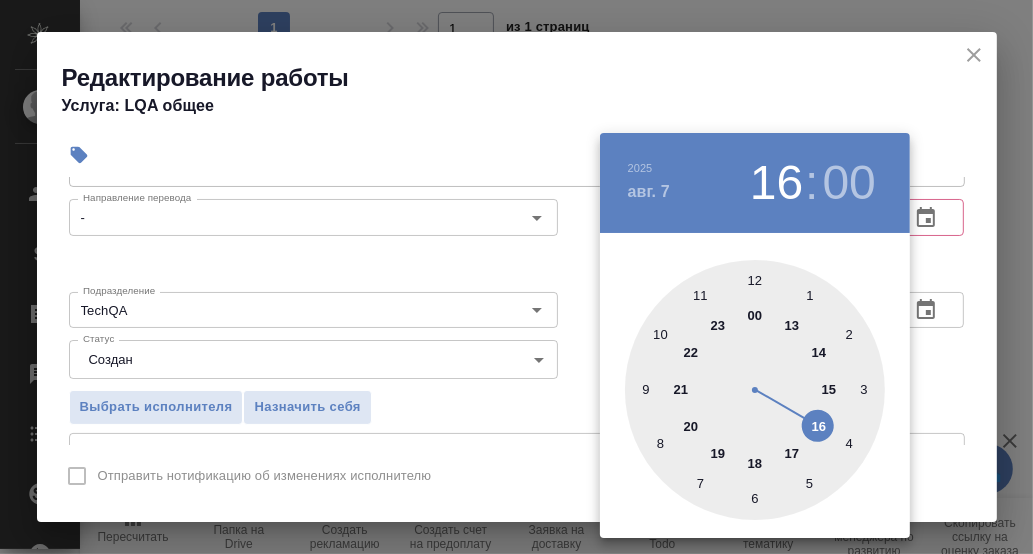 click at bounding box center (755, 390) 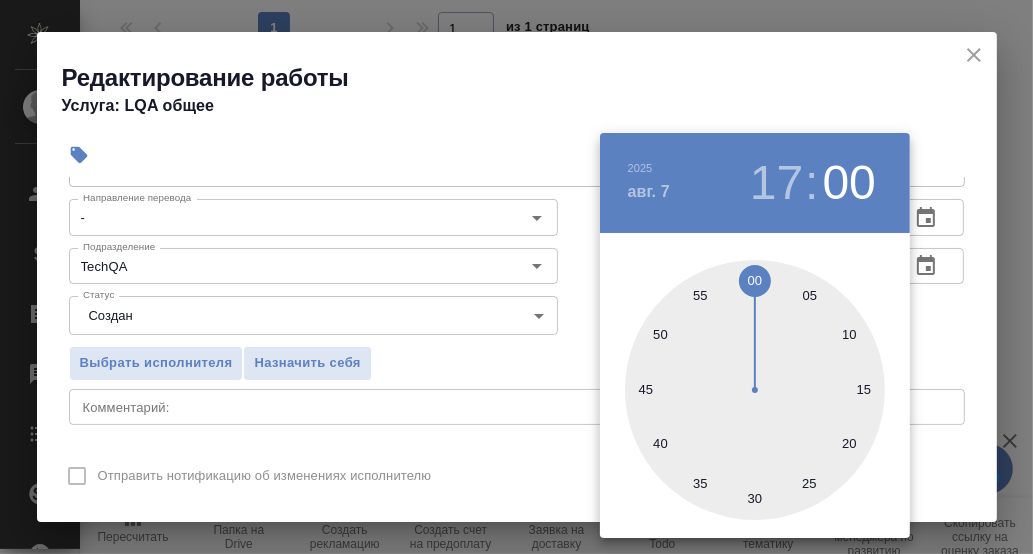 click at bounding box center [516, 277] 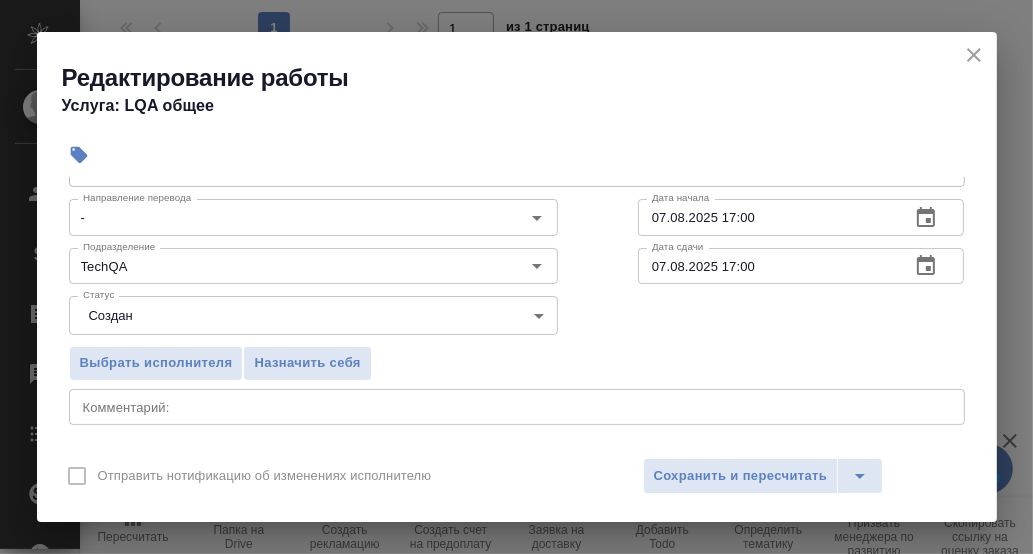 click 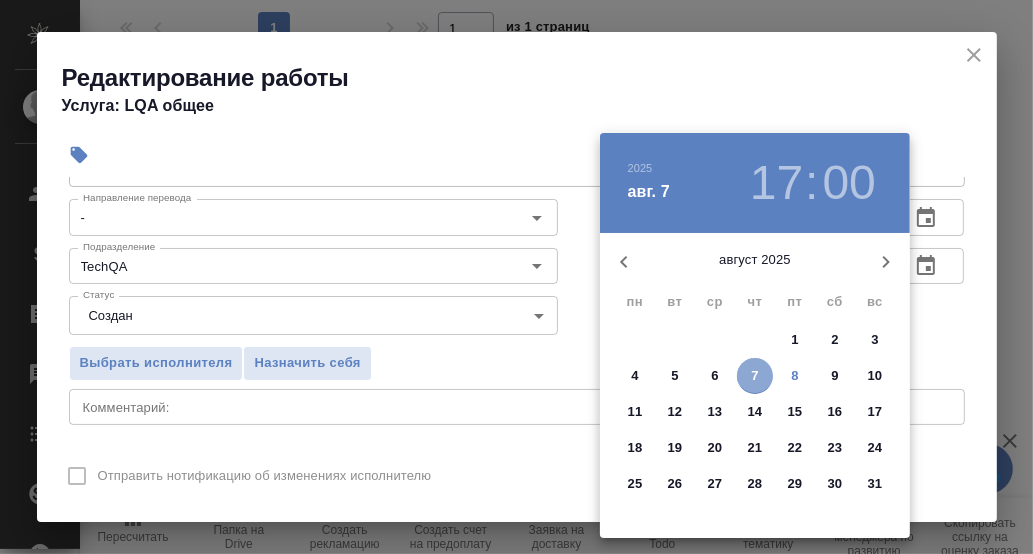 click on "7" at bounding box center [754, 376] 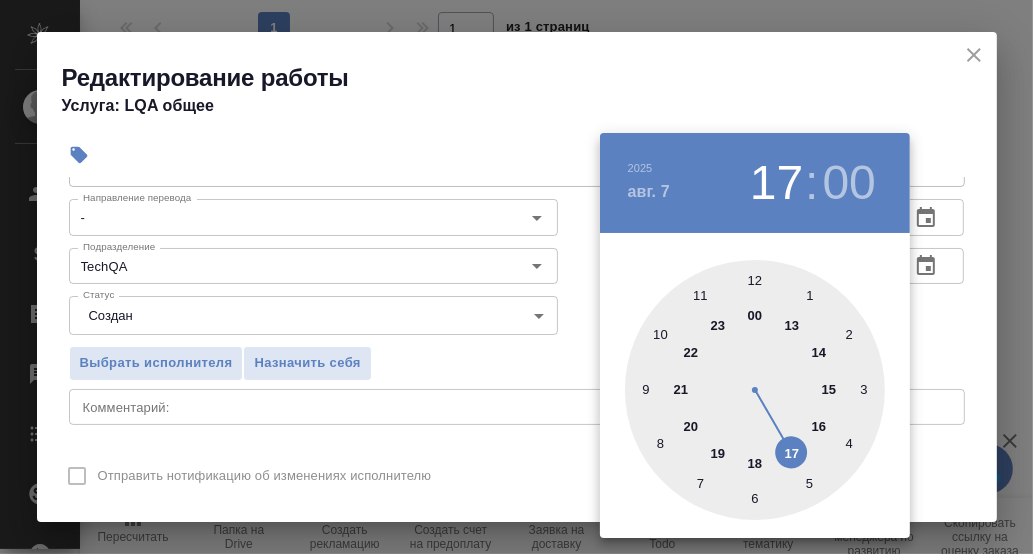 click at bounding box center [755, 390] 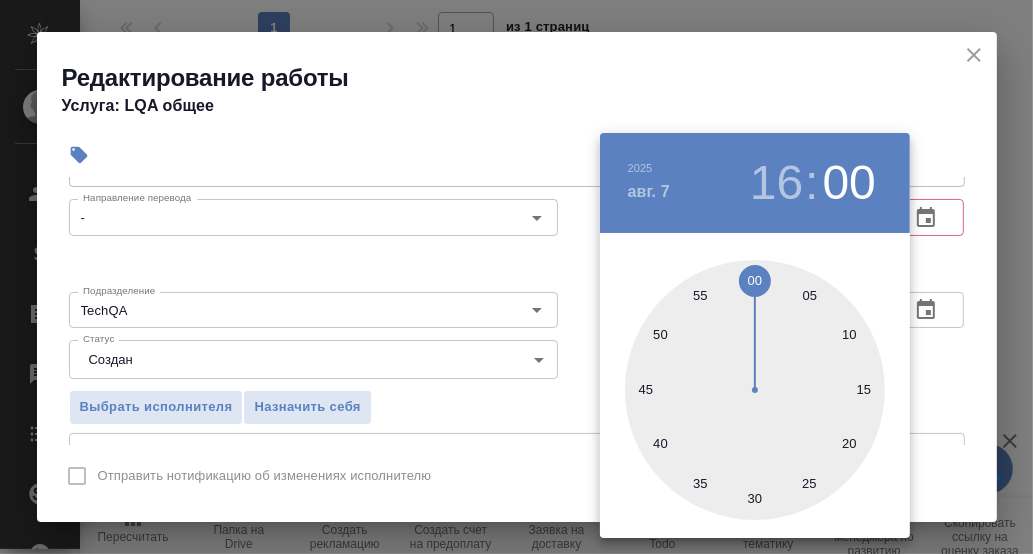 drag, startPoint x: 752, startPoint y: 503, endPoint x: 820, endPoint y: 459, distance: 80.99383 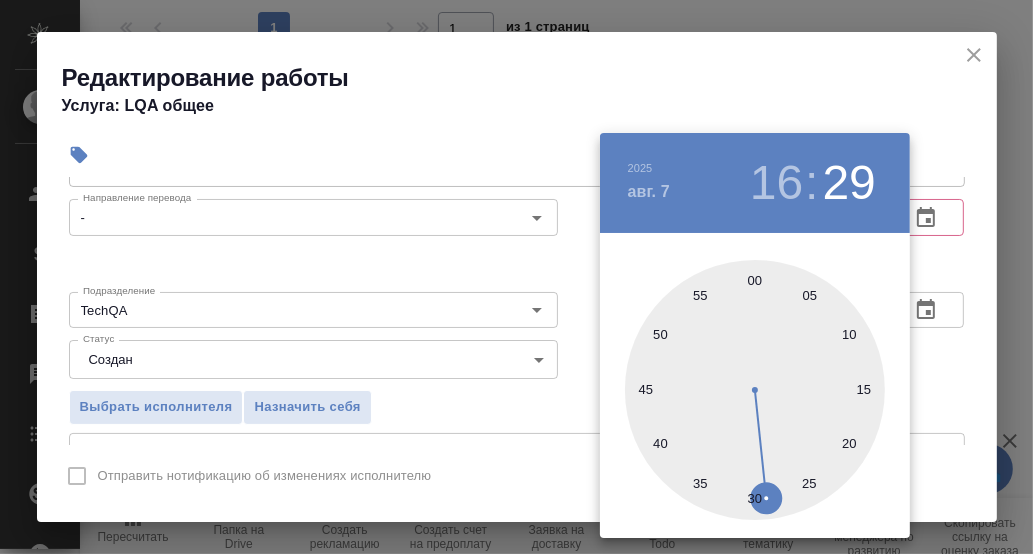 click at bounding box center (755, 390) 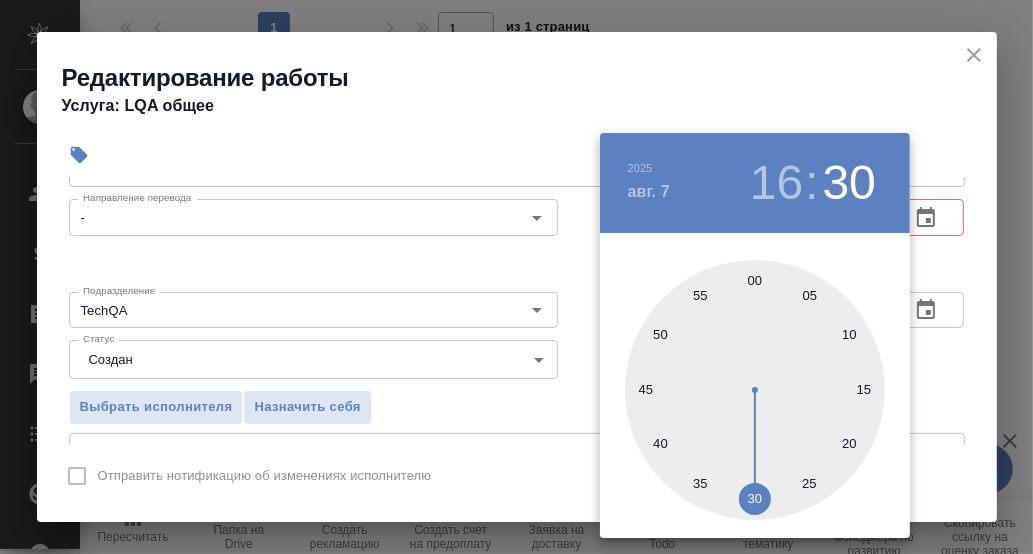 click at bounding box center [755, 390] 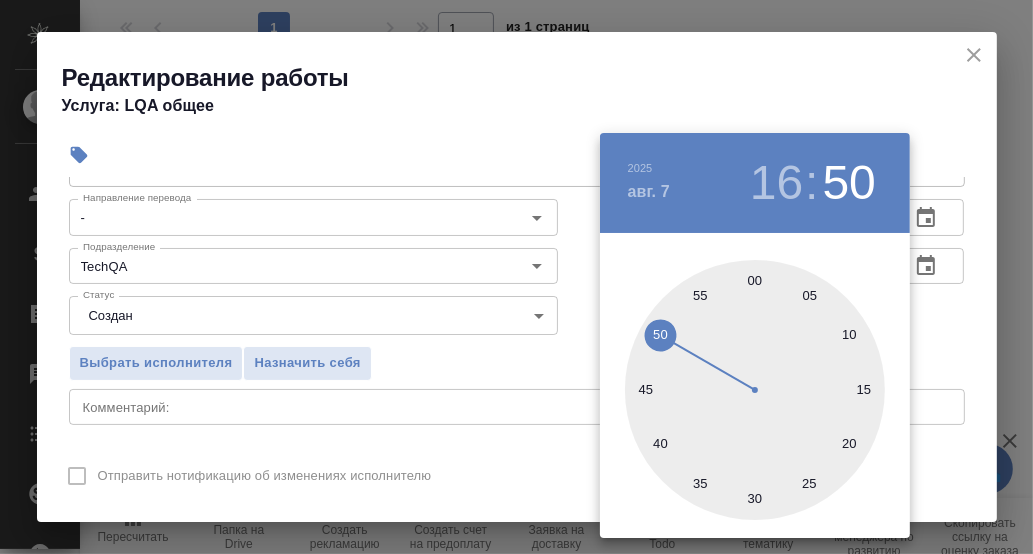 click at bounding box center (755, 390) 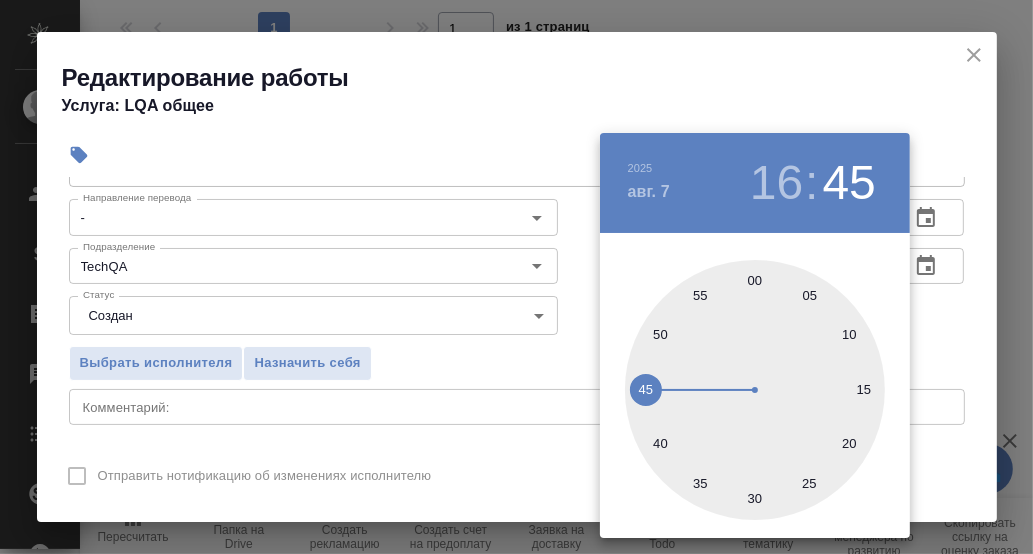 click at bounding box center [516, 277] 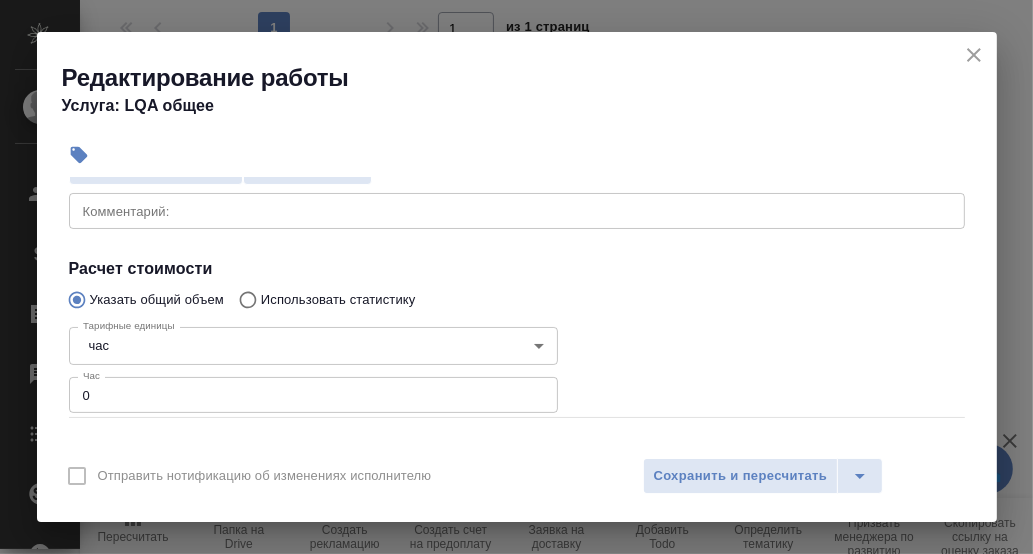 scroll, scrollTop: 300, scrollLeft: 0, axis: vertical 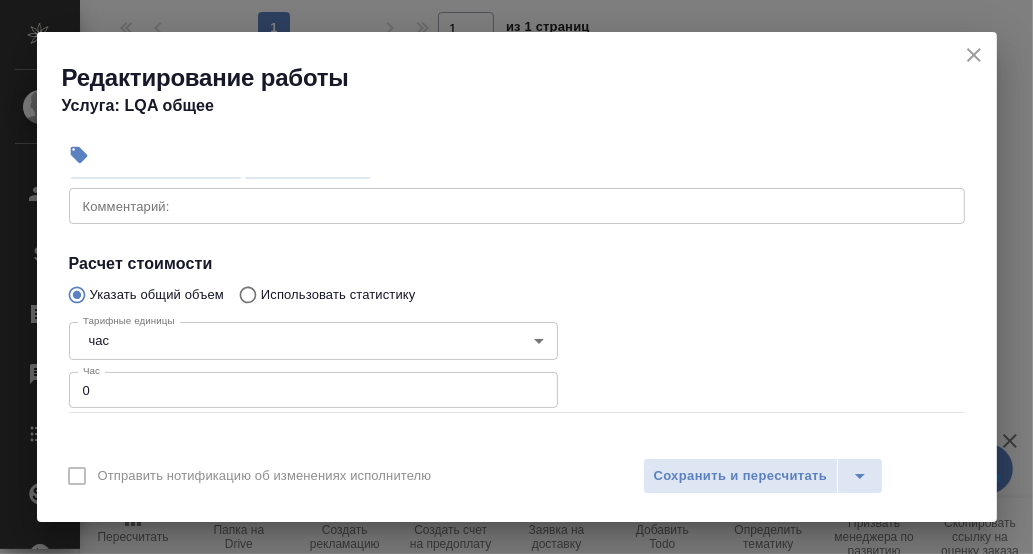 click on "0" at bounding box center [313, 390] 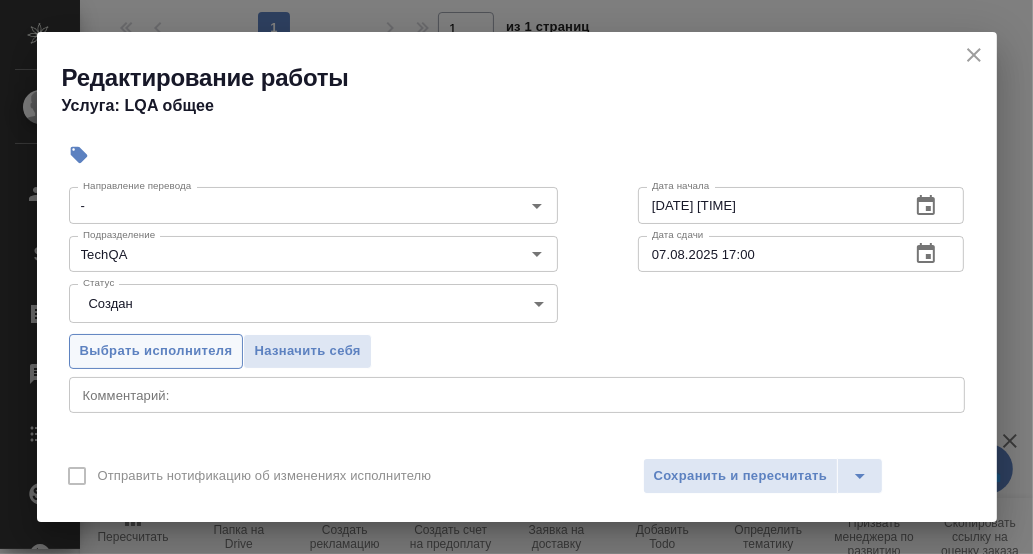 scroll, scrollTop: 99, scrollLeft: 0, axis: vertical 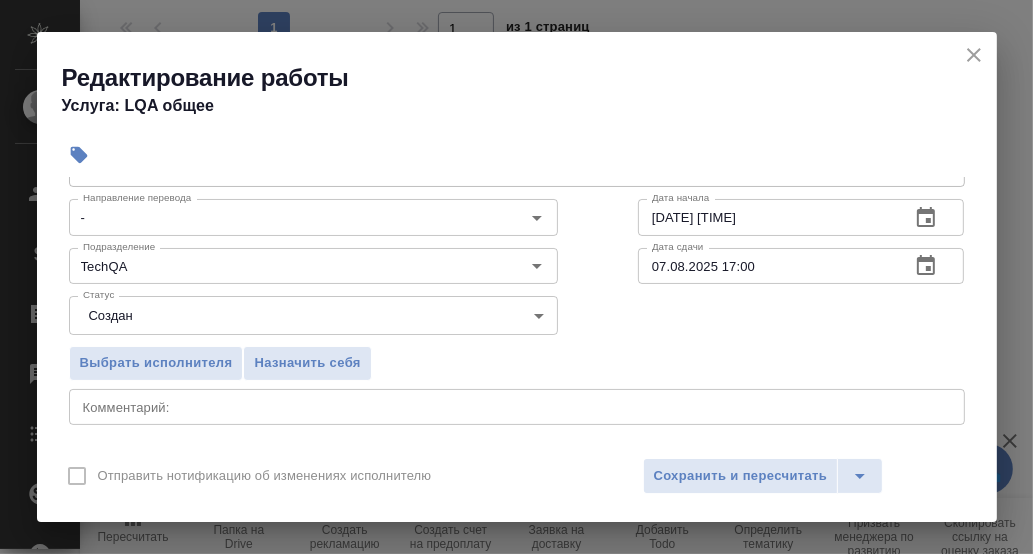 type on "0.2" 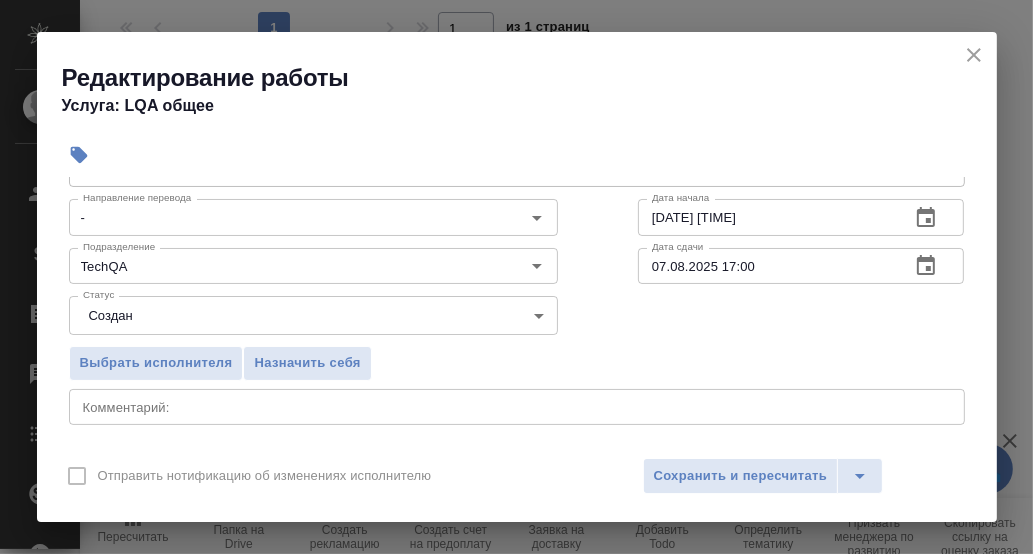 click on "x Комментарий:" at bounding box center [517, 407] 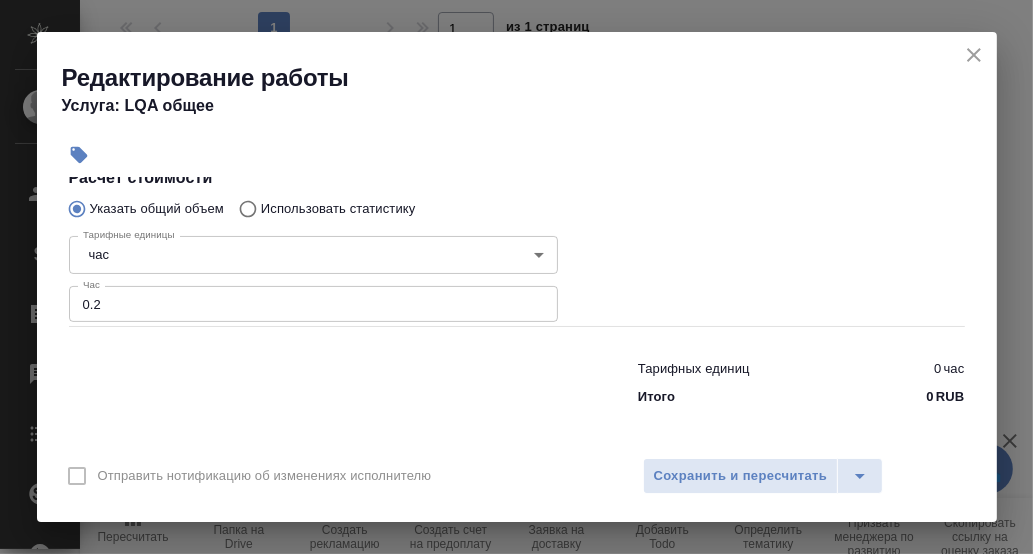 scroll, scrollTop: 386, scrollLeft: 0, axis: vertical 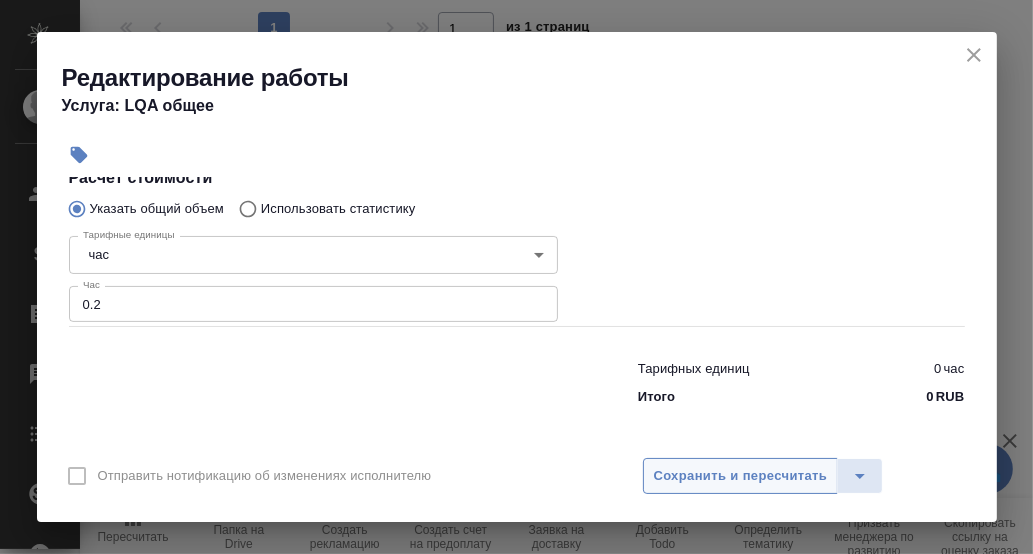type on "Определение готовности к редактуре/корректуре" 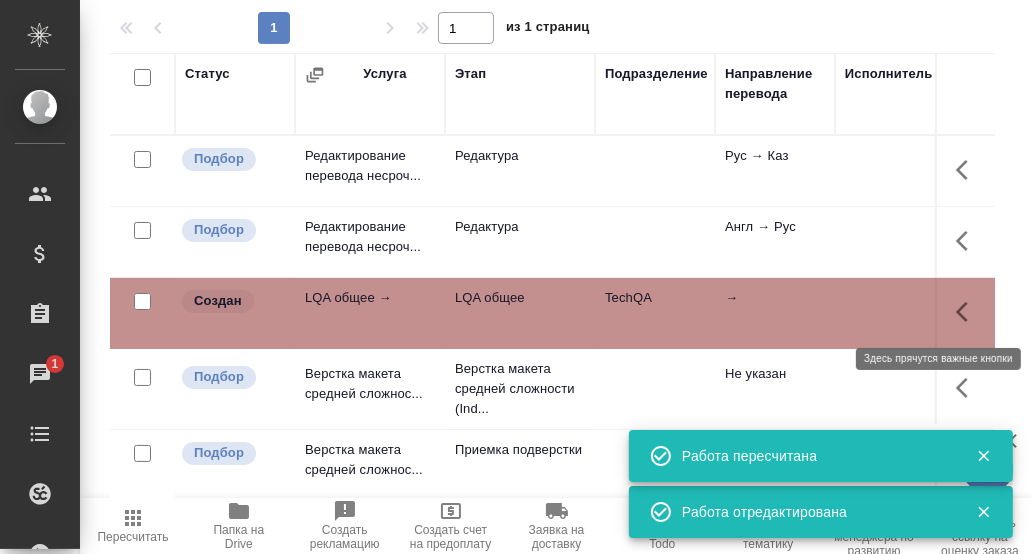 click 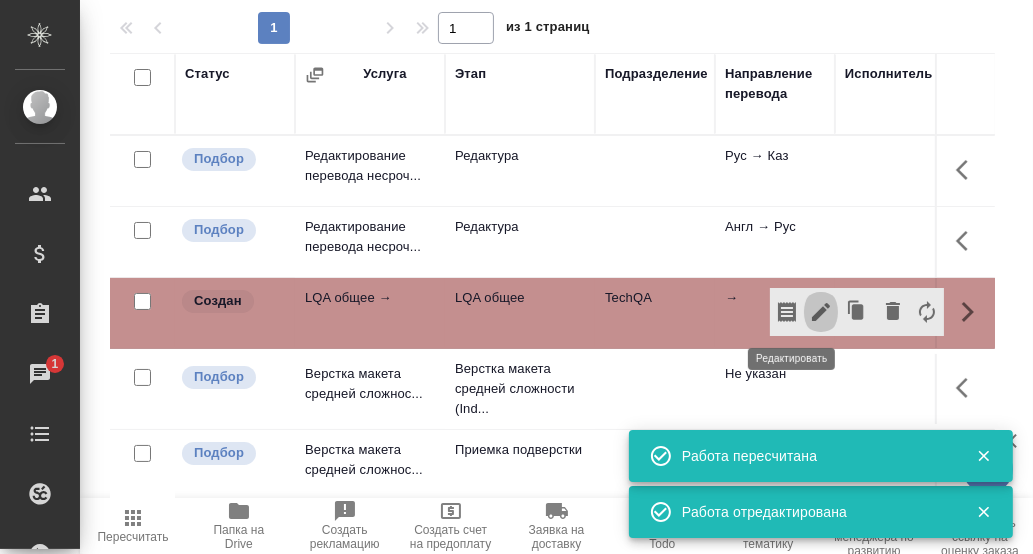 click 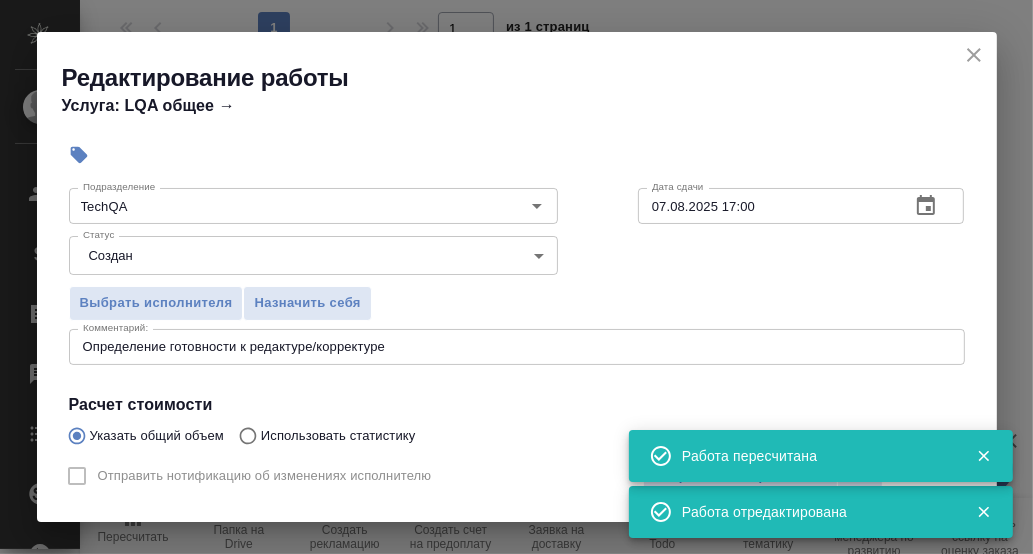 scroll, scrollTop: 200, scrollLeft: 0, axis: vertical 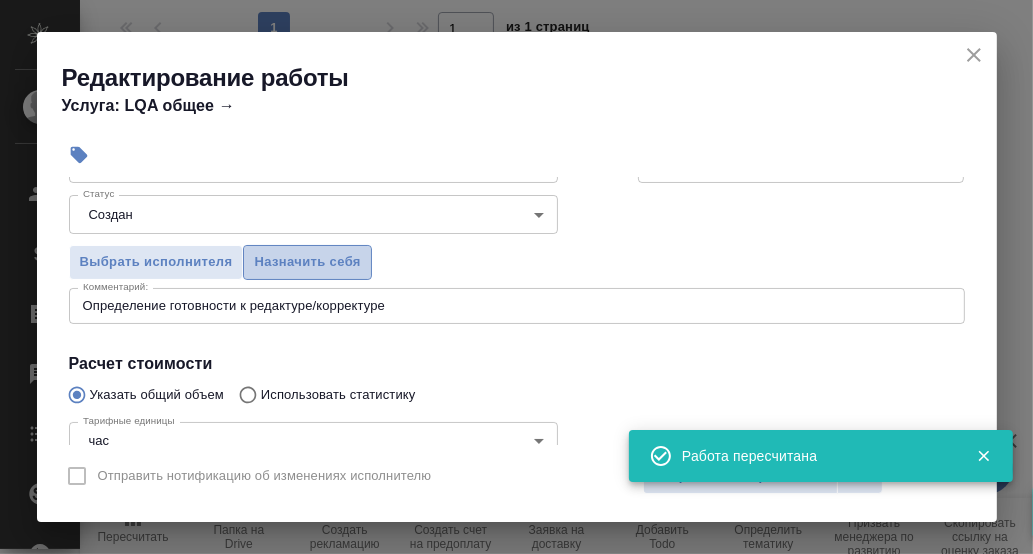 click on "Назначить себя" at bounding box center [307, 262] 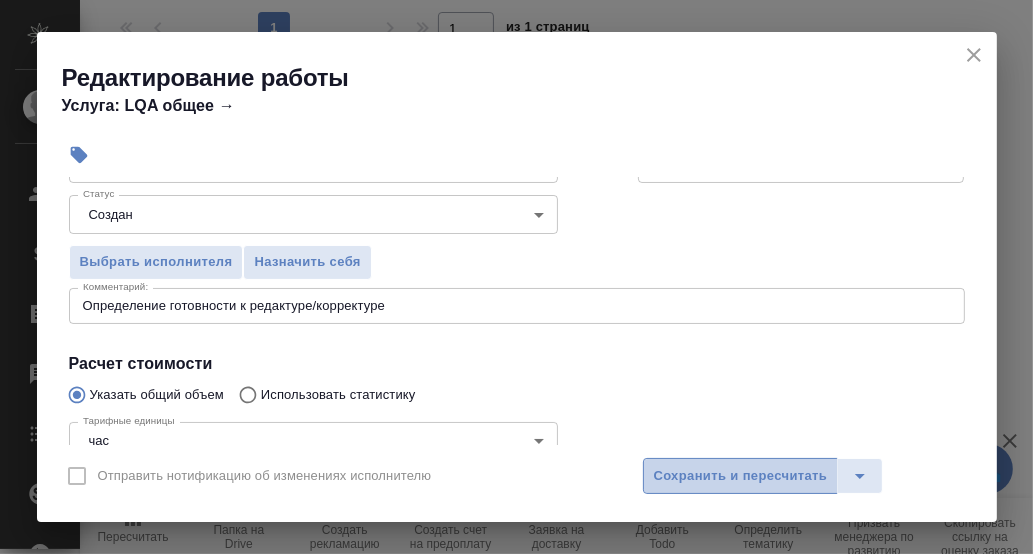 drag, startPoint x: 761, startPoint y: 469, endPoint x: 841, endPoint y: 411, distance: 98.81296 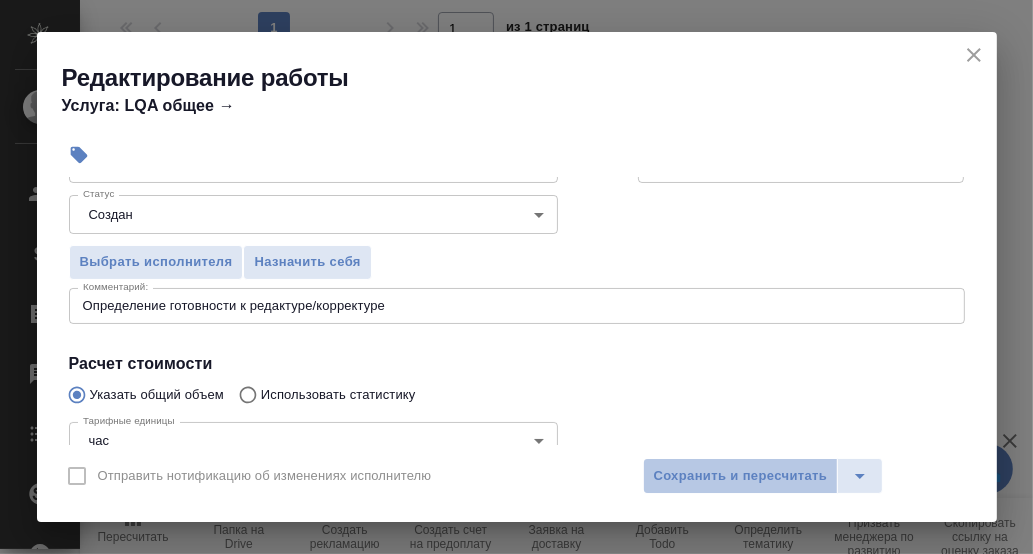 click on "Сохранить и пересчитать" at bounding box center (741, 476) 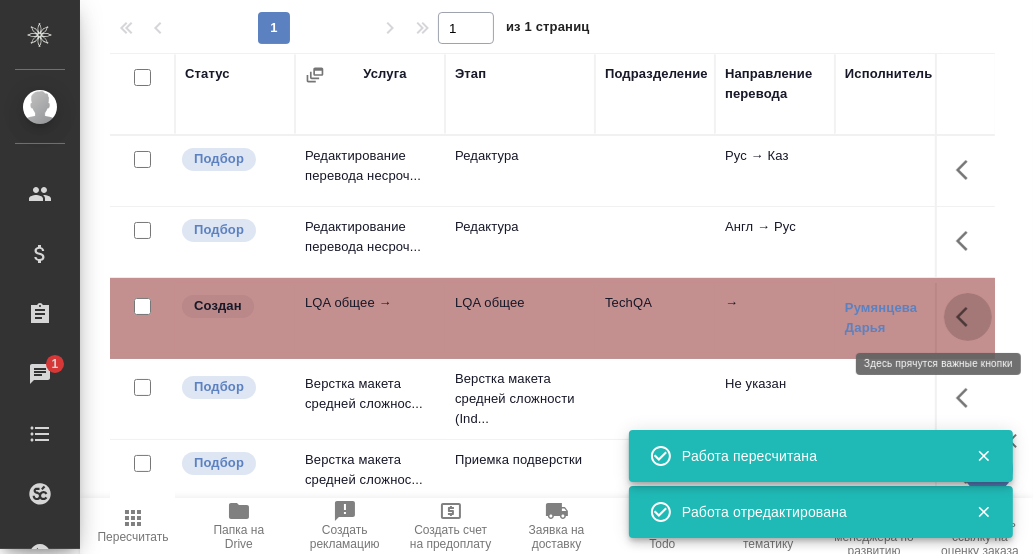 click 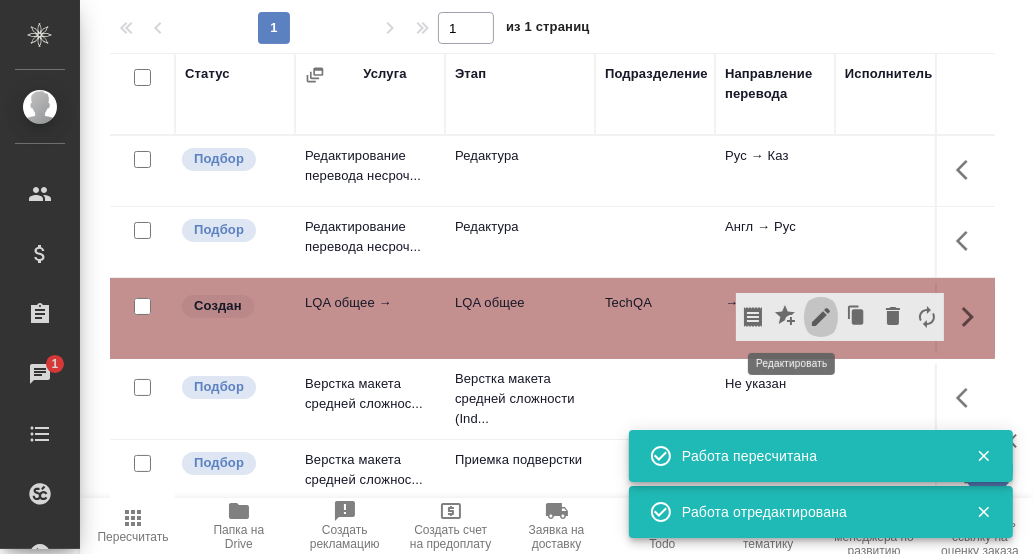 click 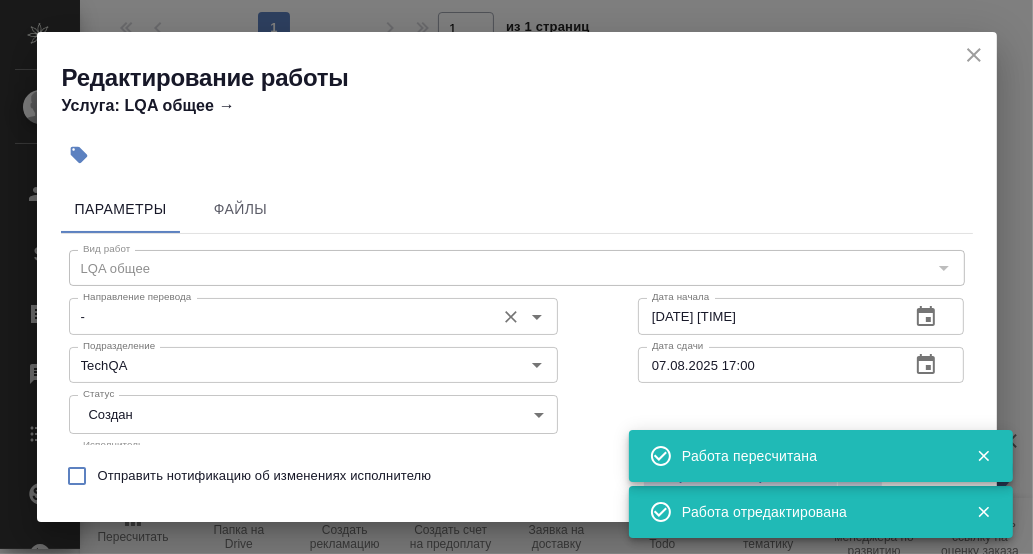 scroll, scrollTop: 99, scrollLeft: 0, axis: vertical 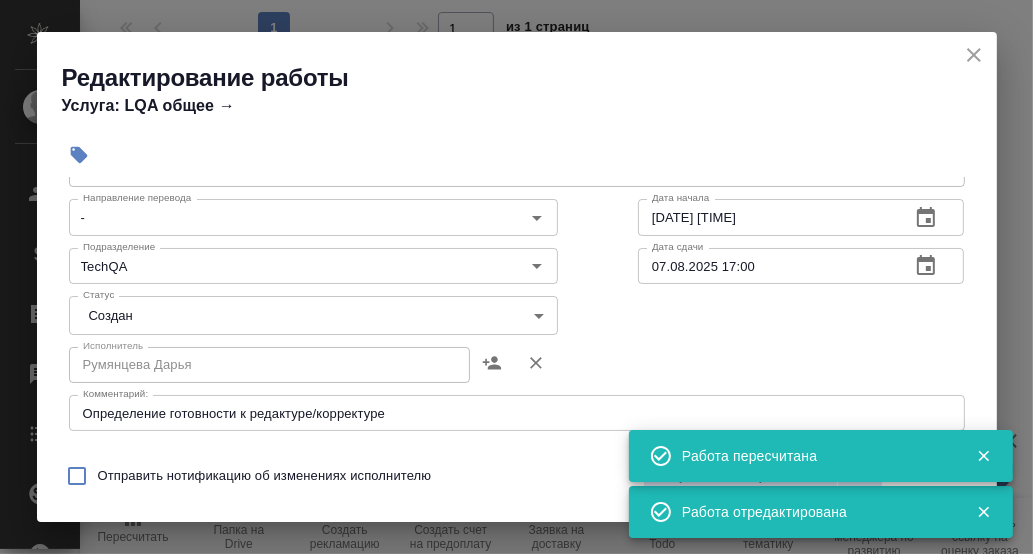 click on "🙏 .cls-1
fill:#fff;
AWATERA [LAST_NAME] [FIRST_NAME] [FIRST_NAME].[LAST_NAME] Клиенты Спецификации Заказы 1 Чаты Todo Проекты SC Исполнители Кандидаты Работы Входящие заявки Заявки на доставку Рекламации Проекты процессинга Конференции Выйти S_Haier-822 В работе inProgress Нормальный normal Кратко детали заказа Ответственная команда: Технический Клиент: Хайер Электрикал Эпплаенсиз Рус Договор: МБ-4223 Дата создания: [DATE], [TIME] Дата сдачи: [DATE], [TIME] Итого: [NUMBER] ₽ К оплате: [NUMBER] ₽ Маржинальность: [NUMBER]% Требования к верстке: [DATE] [TIME] Проверено: [LAST_NAME] [FIRST_NAME] Детали Услуги Работы Файлы Smartcat 1" at bounding box center [516, 277] 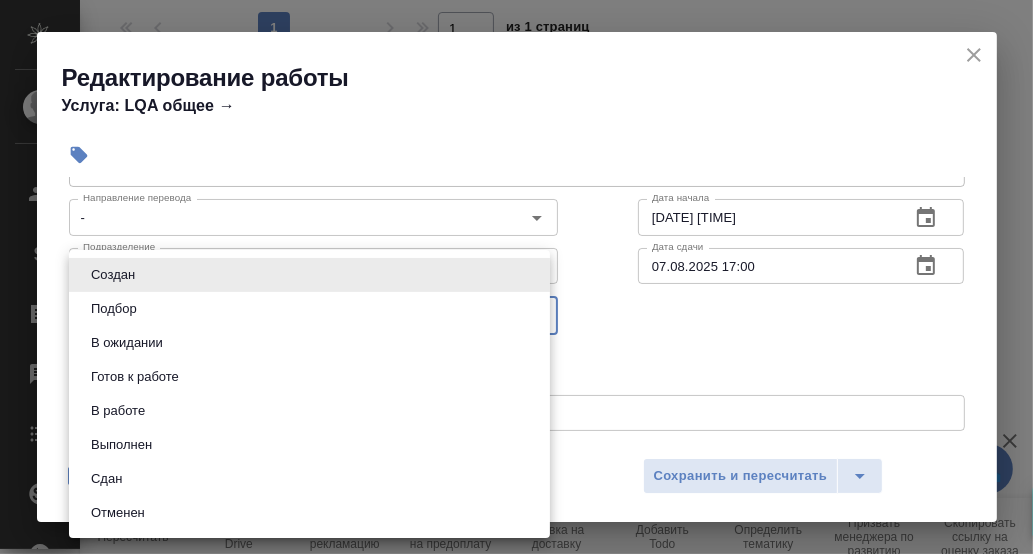 click on "Сдан" at bounding box center (309, 479) 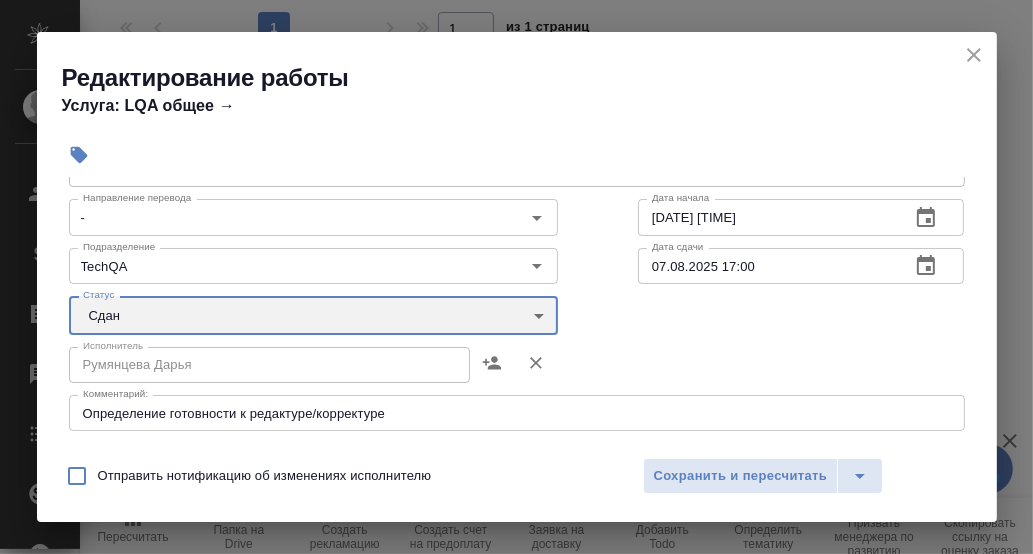 type on "closed" 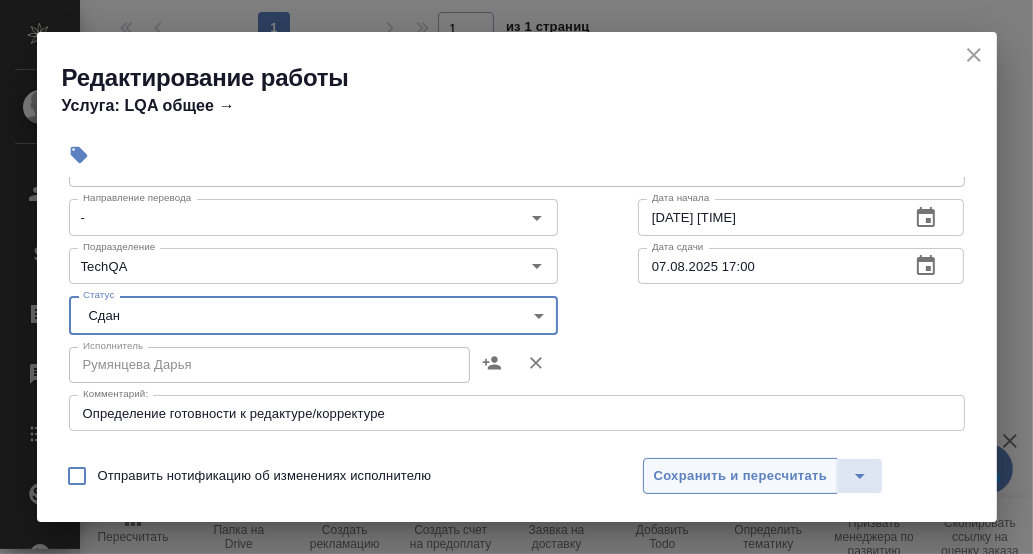 drag, startPoint x: 695, startPoint y: 470, endPoint x: 653, endPoint y: 451, distance: 46.09772 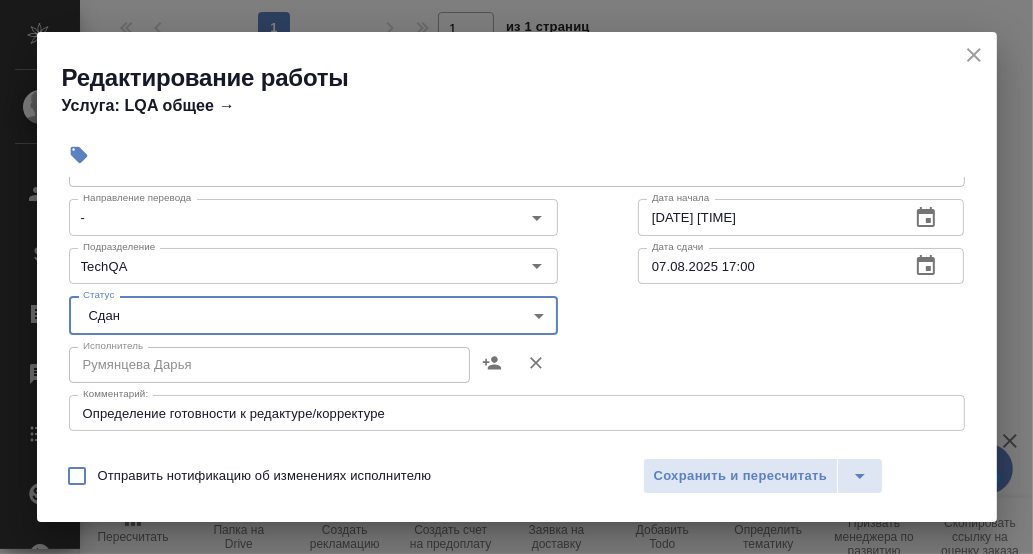 click on "Сохранить и пересчитать" at bounding box center [741, 476] 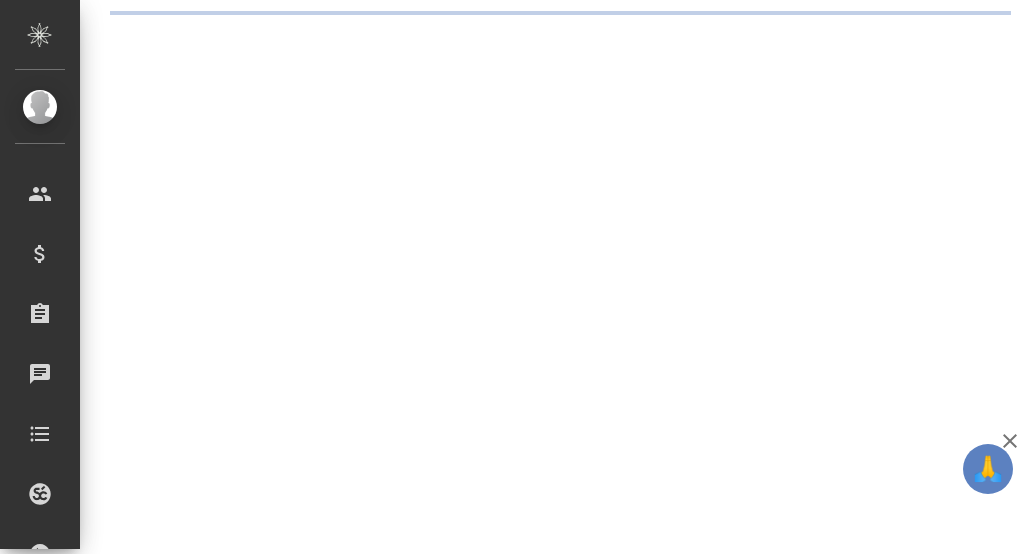 scroll, scrollTop: 0, scrollLeft: 0, axis: both 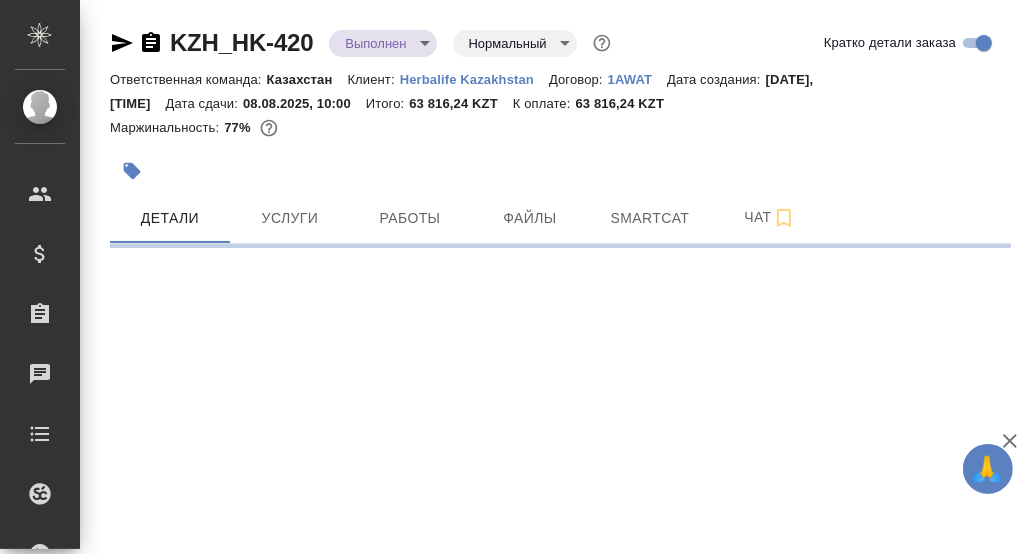select on "RU" 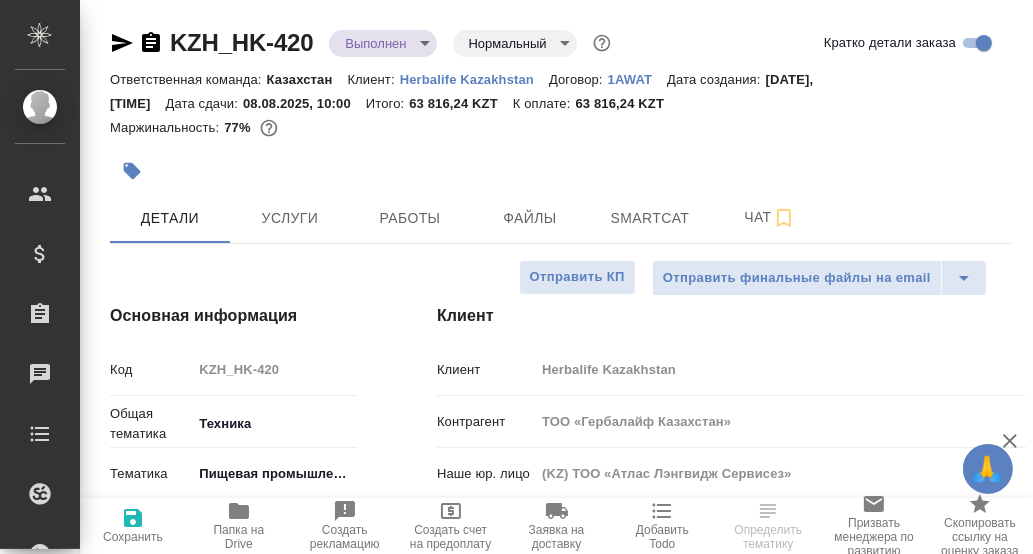 type on "x" 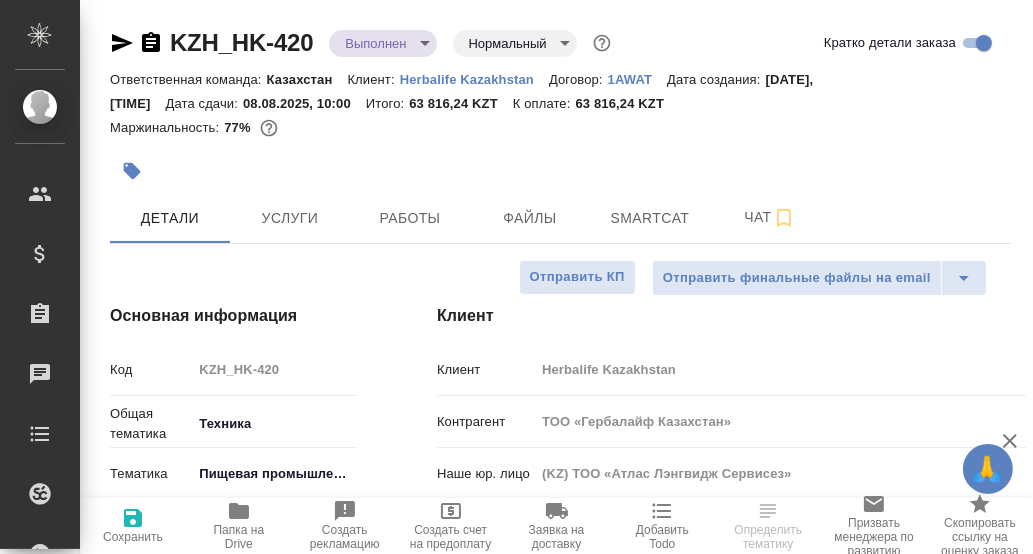 type on "x" 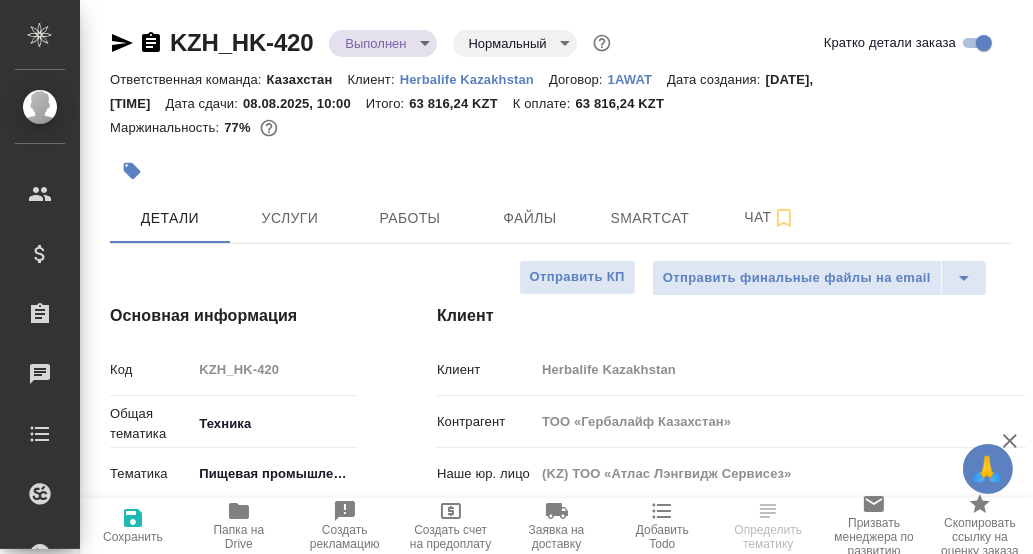 type on "x" 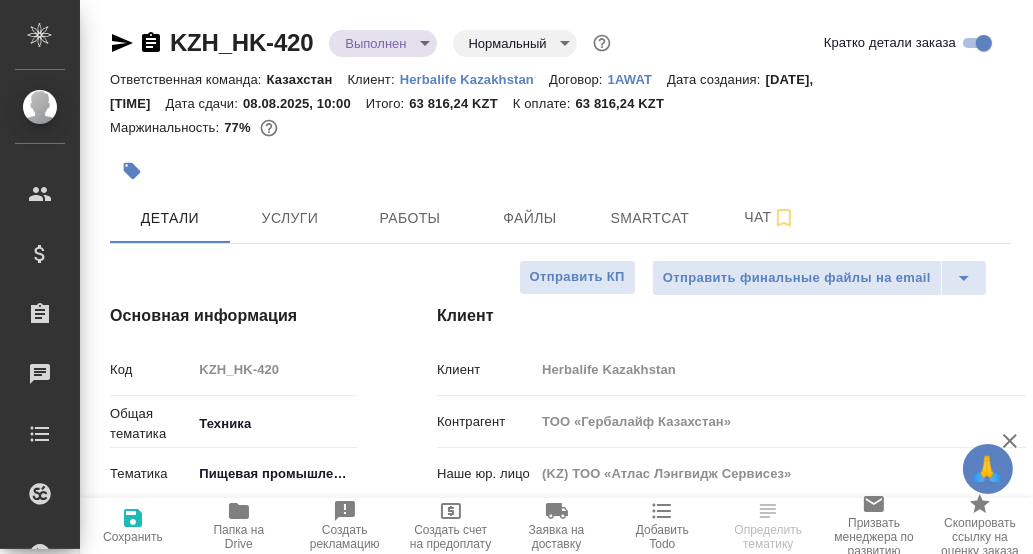type on "x" 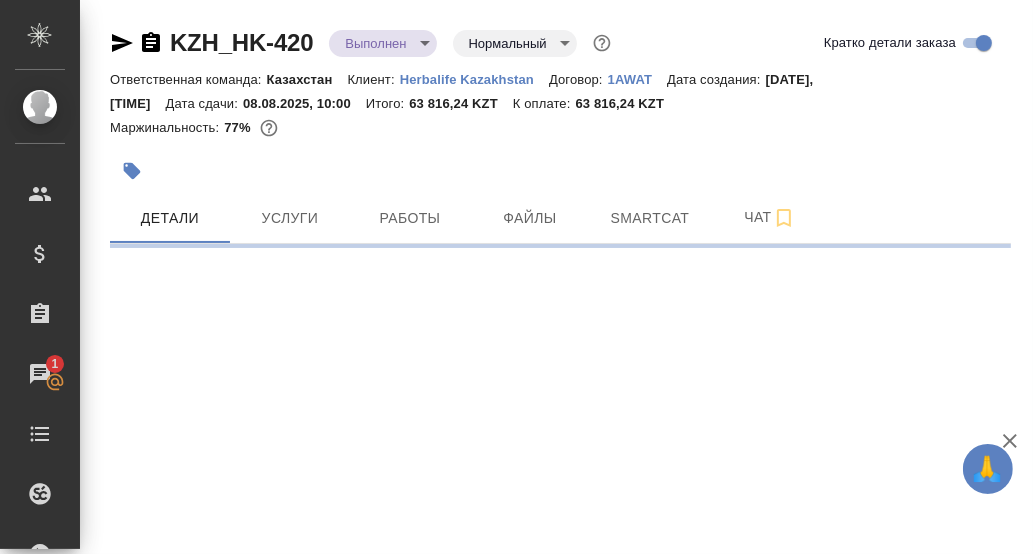 select on "RU" 